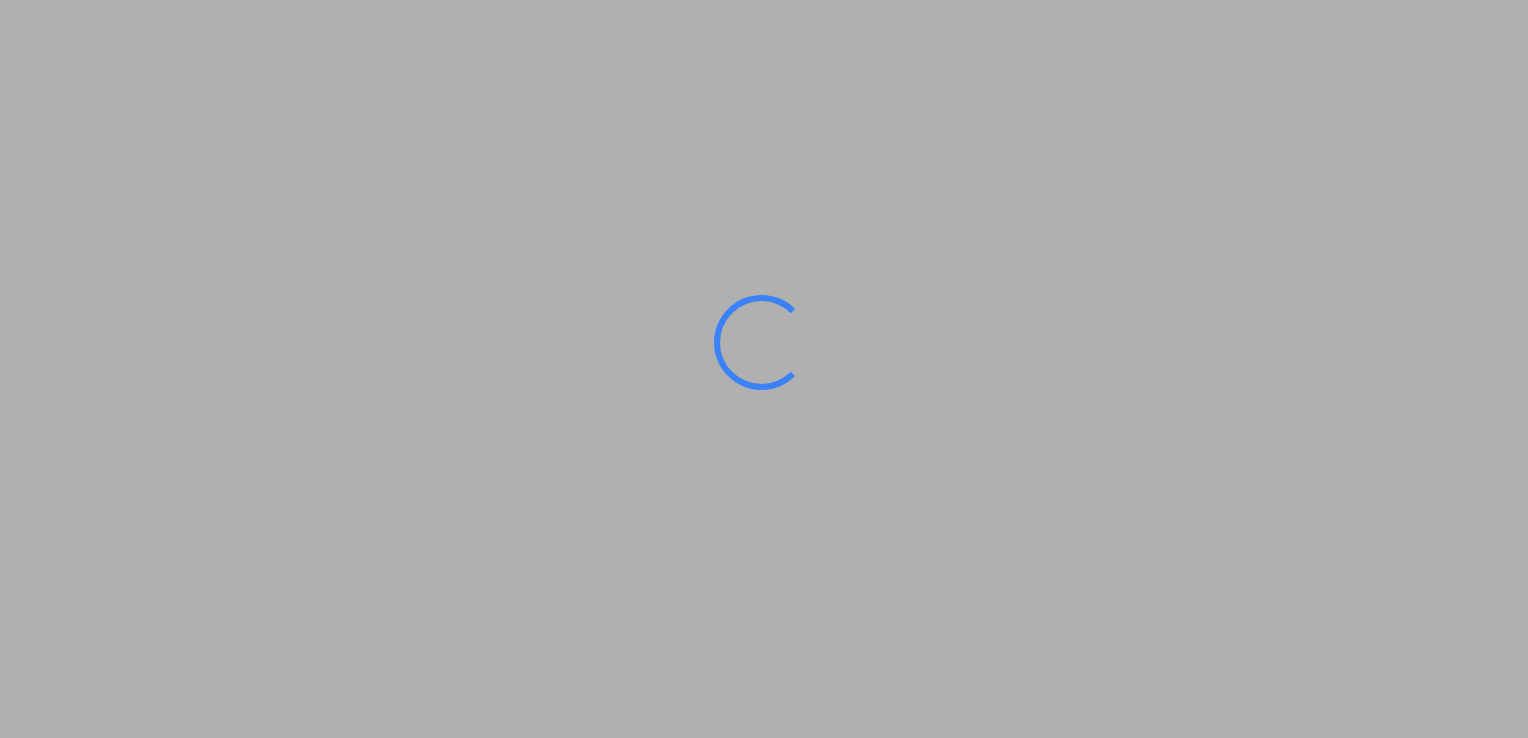 scroll, scrollTop: 0, scrollLeft: 0, axis: both 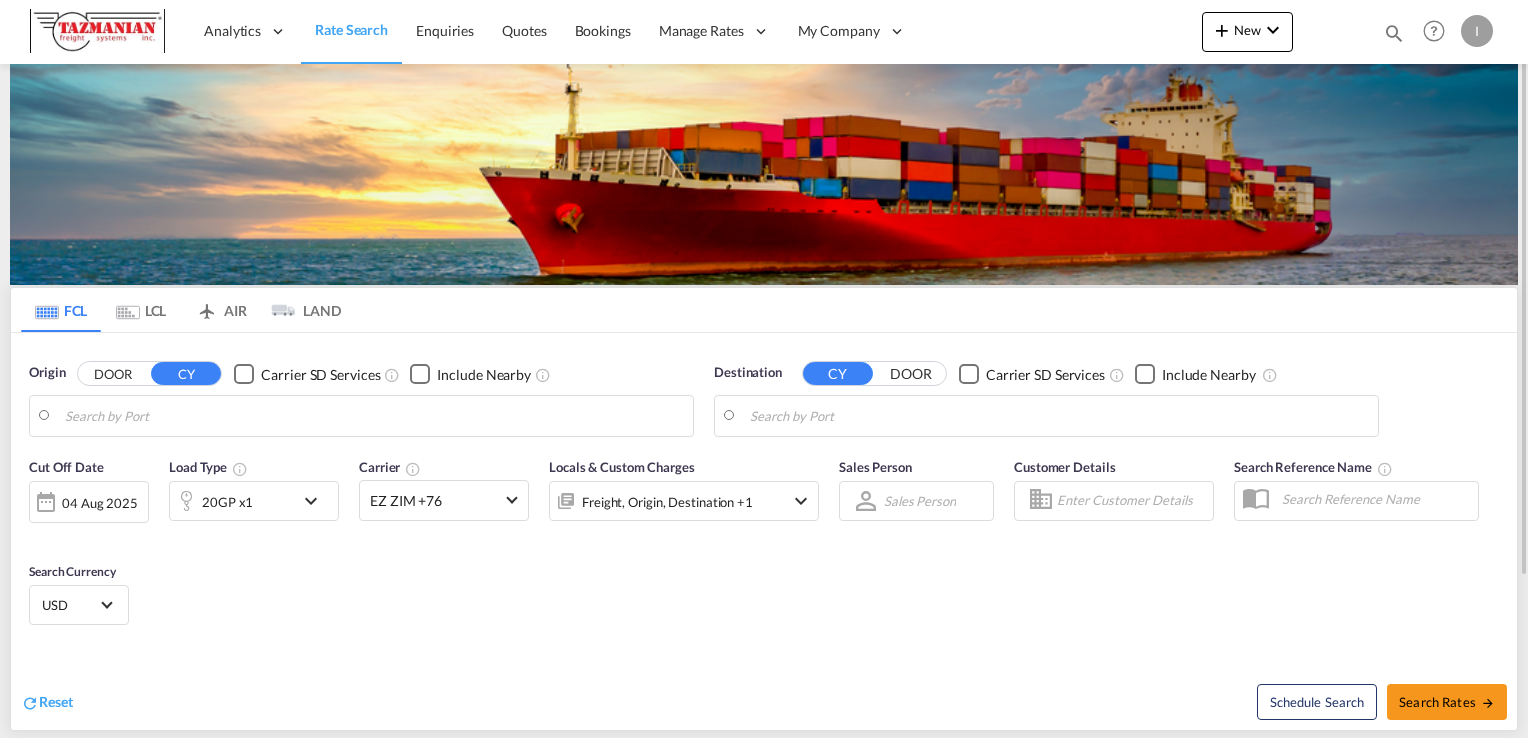 type on "Guangdong Terminal, CNGUT" 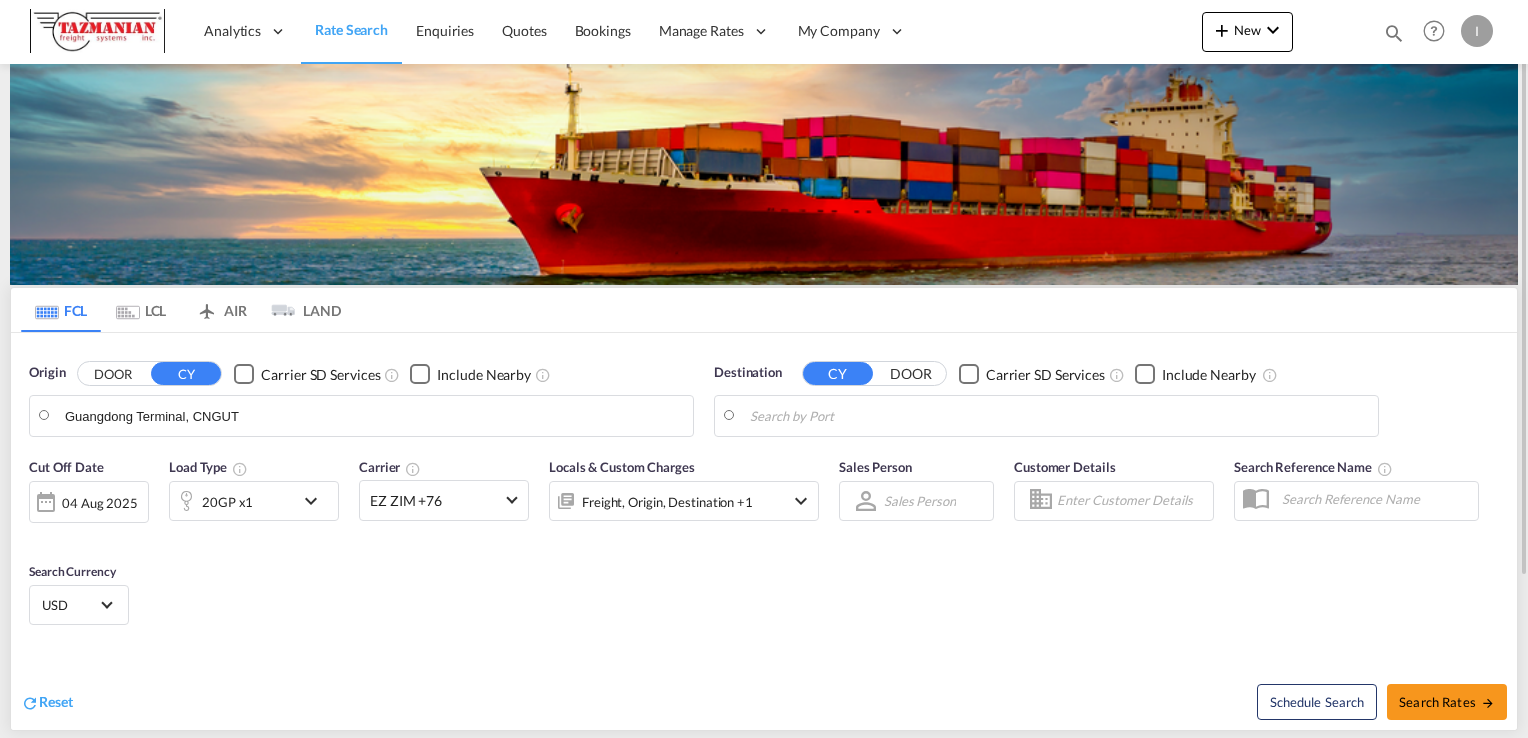 type on "Los Angeles, [STATE], USLAX" 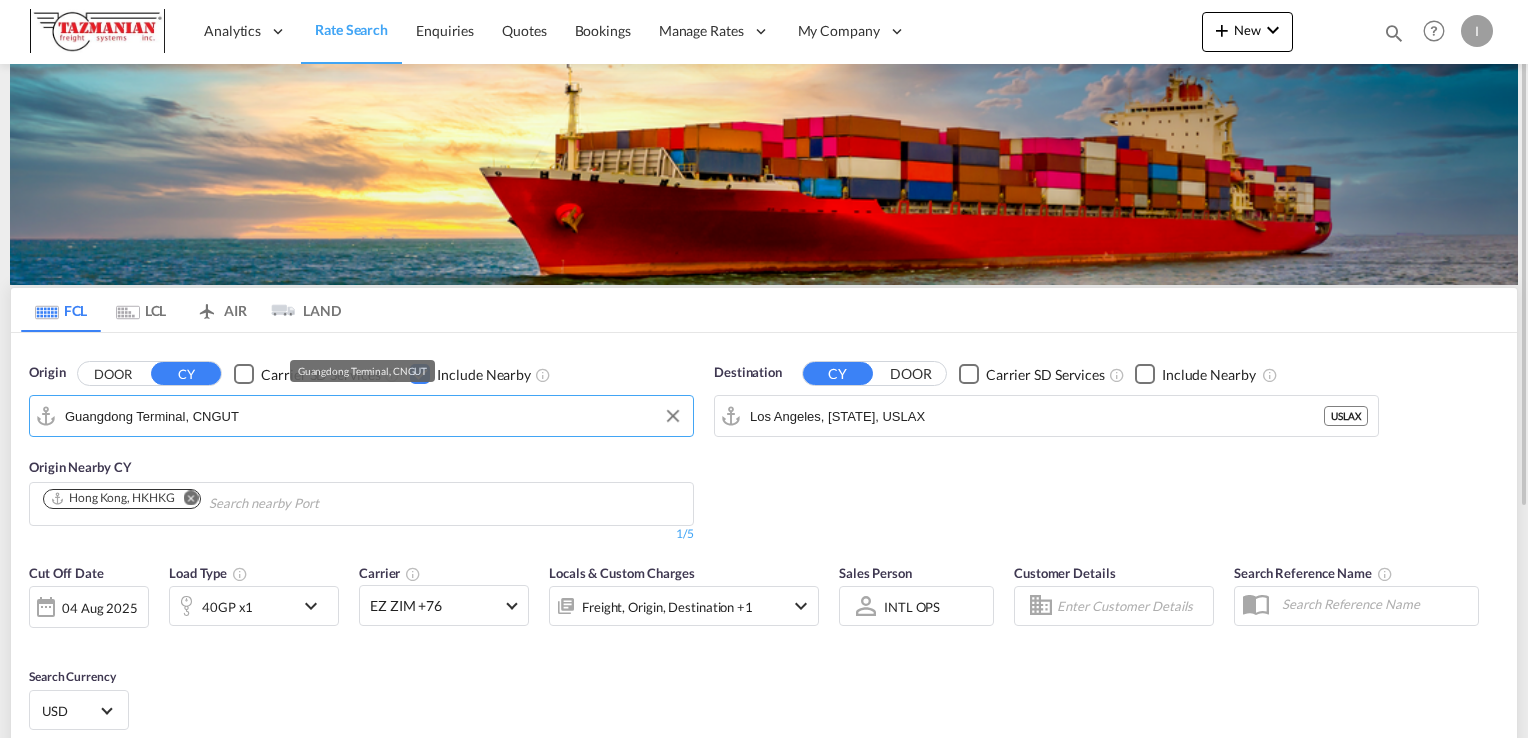 click on "Guangdong Terminal, CNGUT" at bounding box center (374, 416) 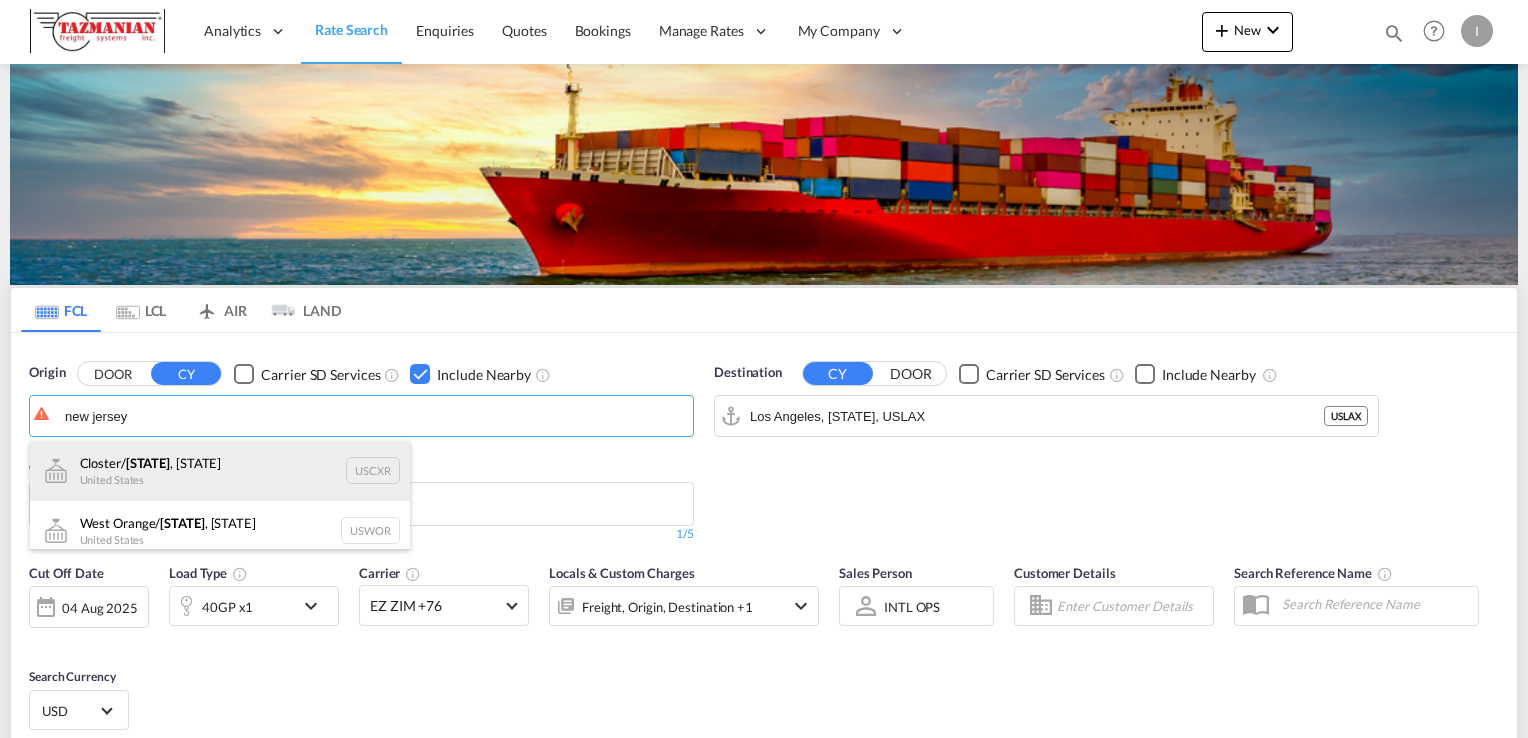 click on "Closter/ New Jersey , [STATE] United States
USCXR" at bounding box center (220, 471) 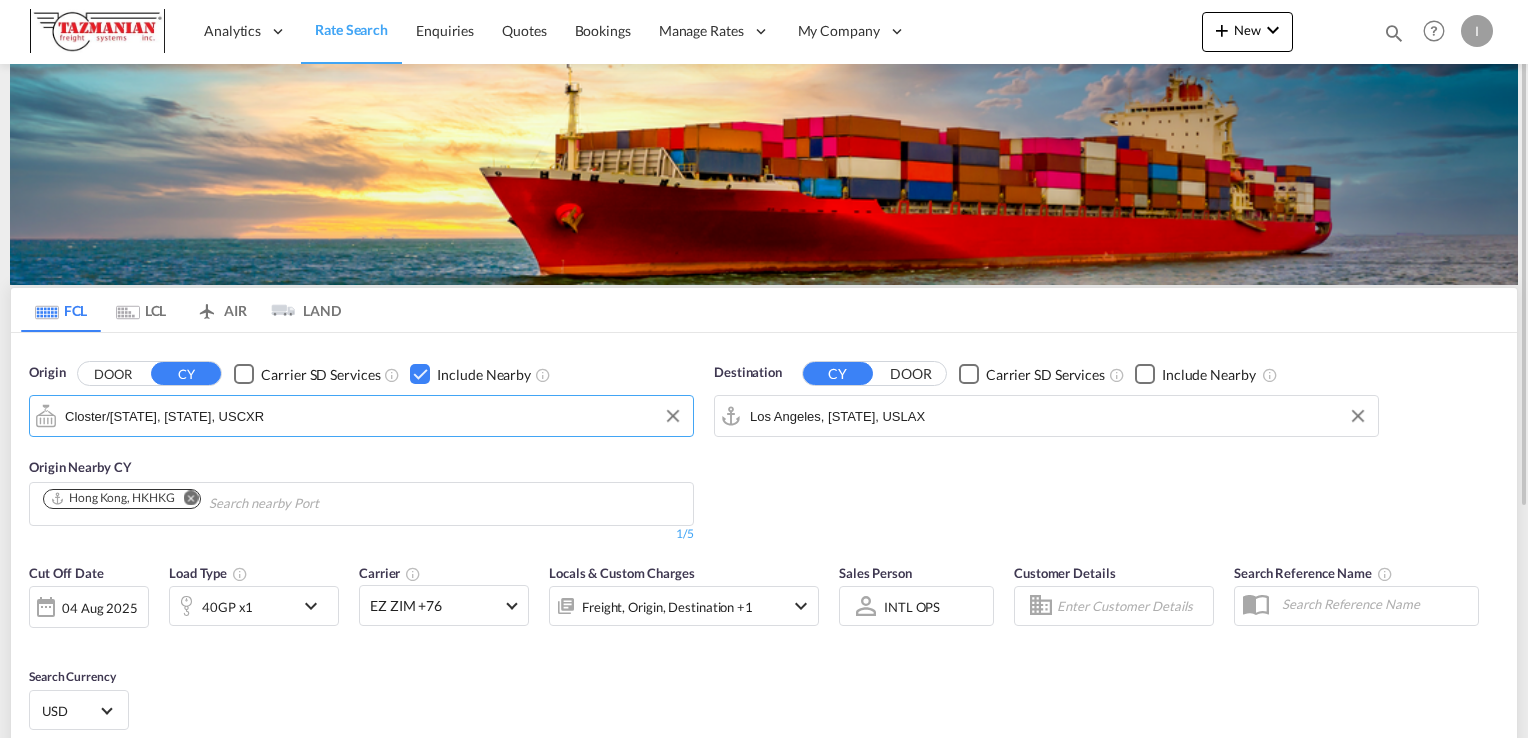 click on "Los Angeles, [STATE], USLAX" at bounding box center (1059, 416) 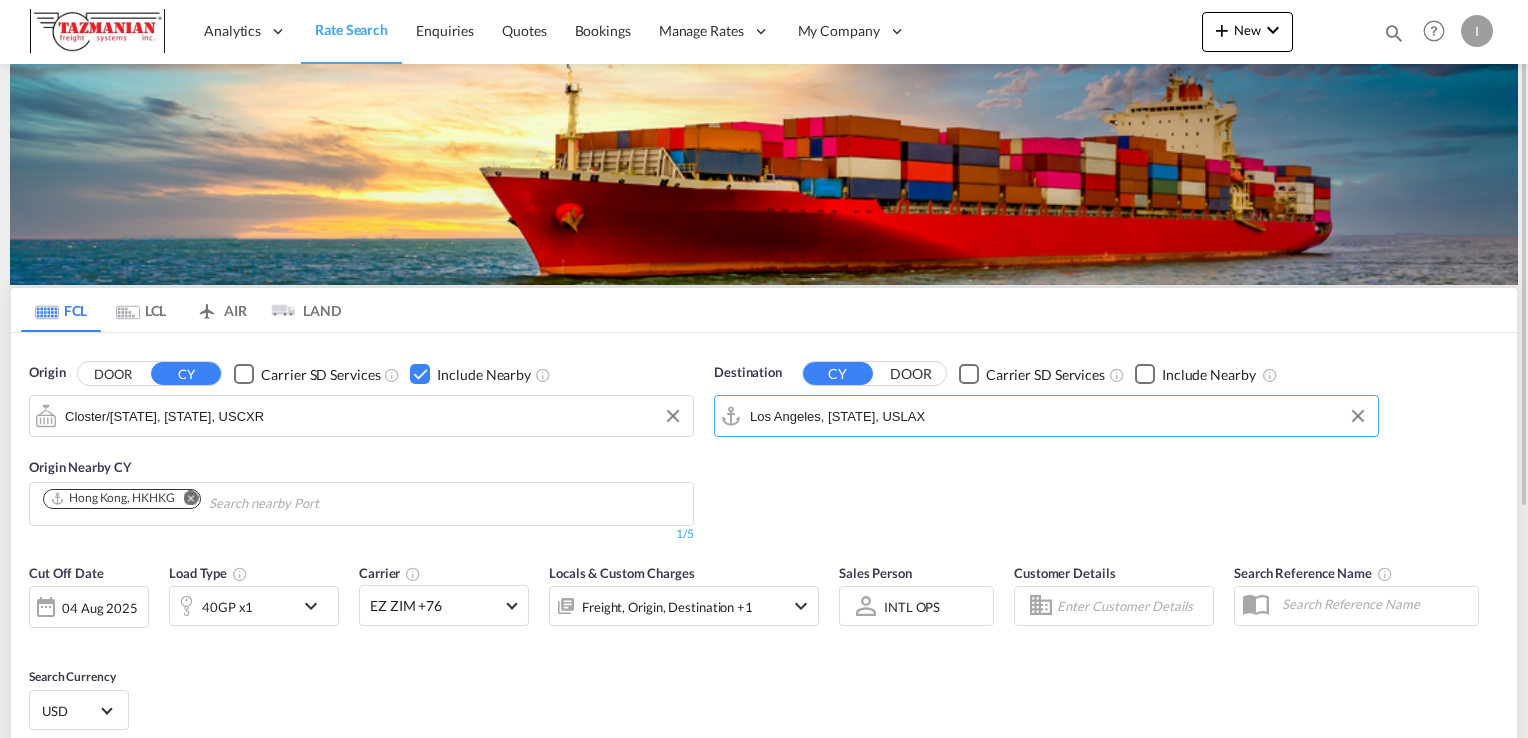 type on "o" 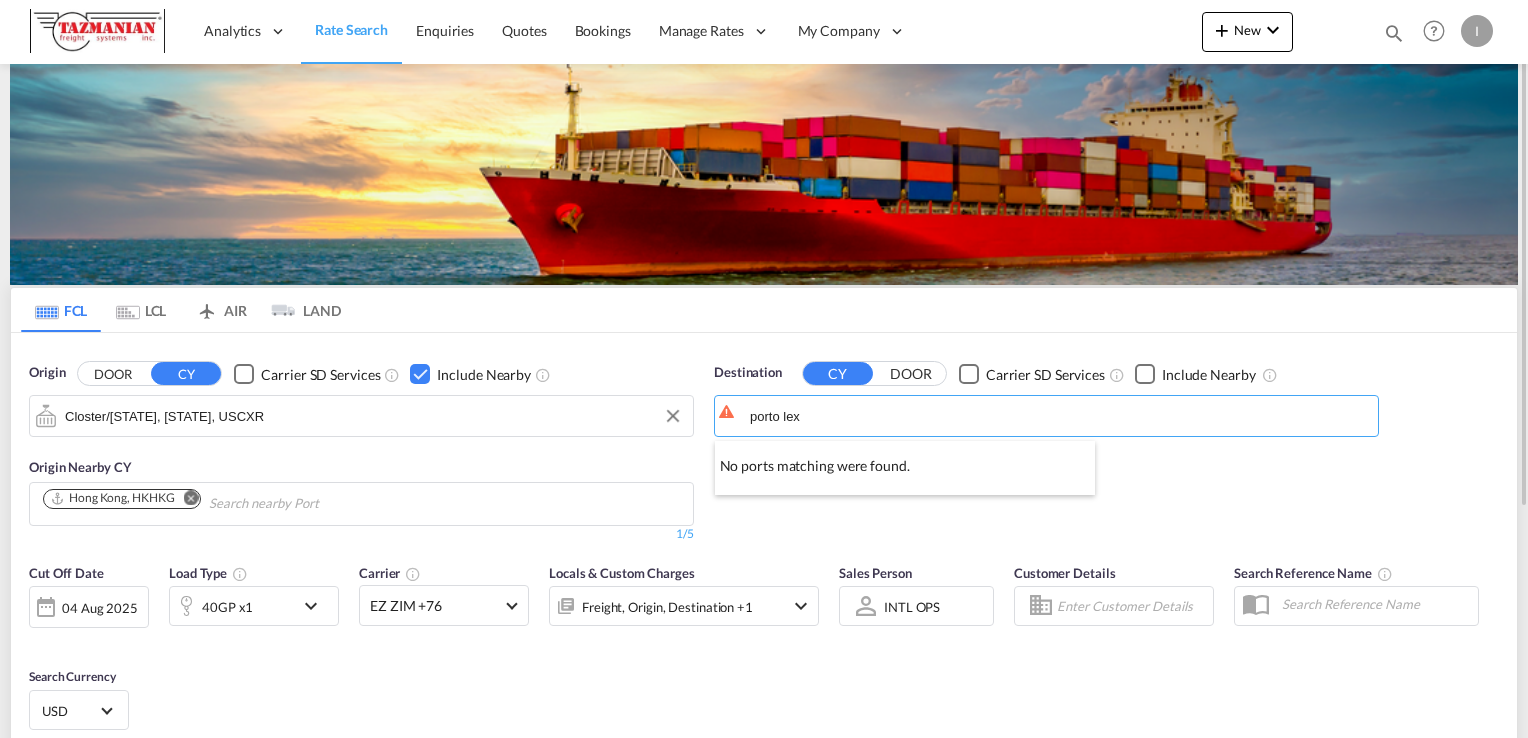 paste on "pricing.air@[EMAIL]; pricing.sea@abreulogistics.com" 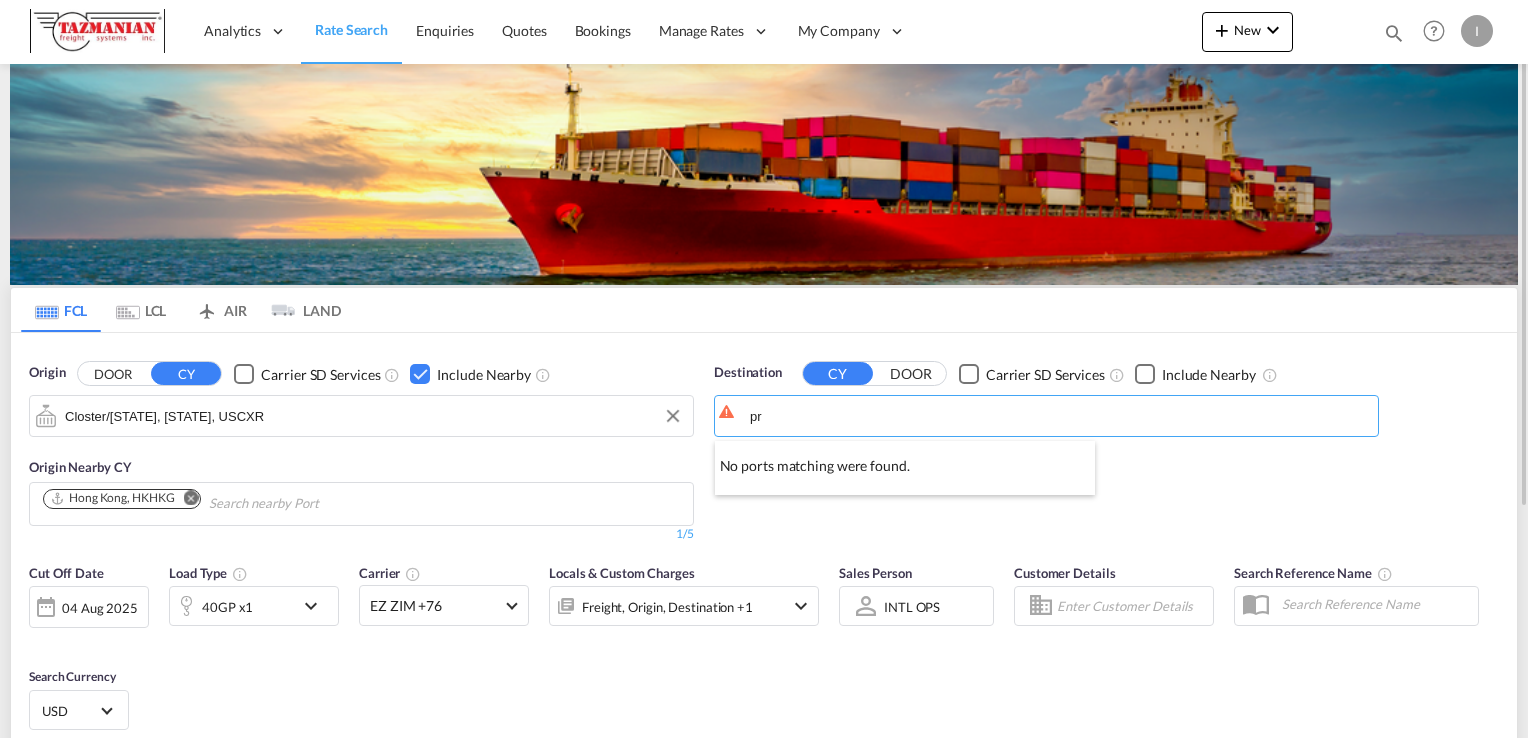 type on "p" 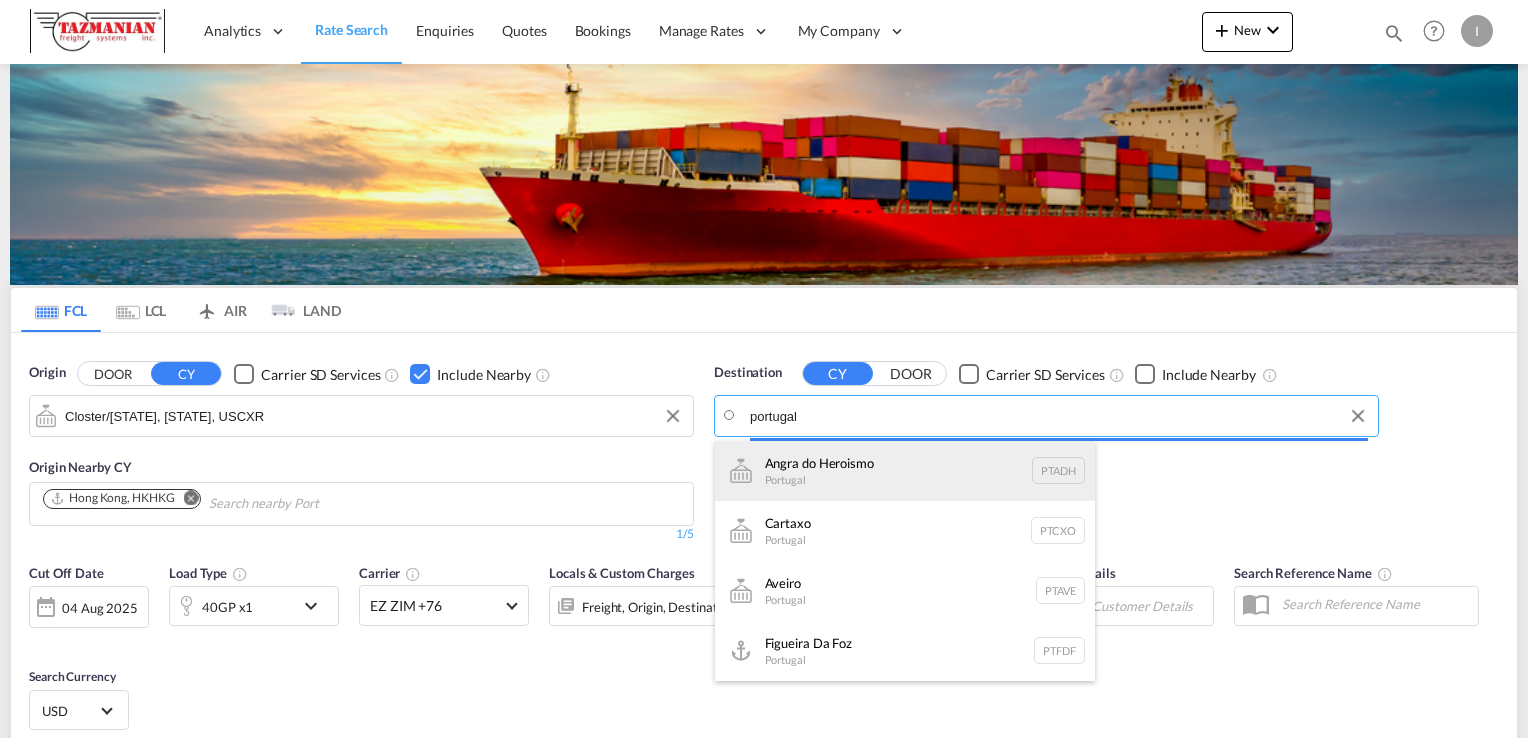 paste on "Porto Leixões" 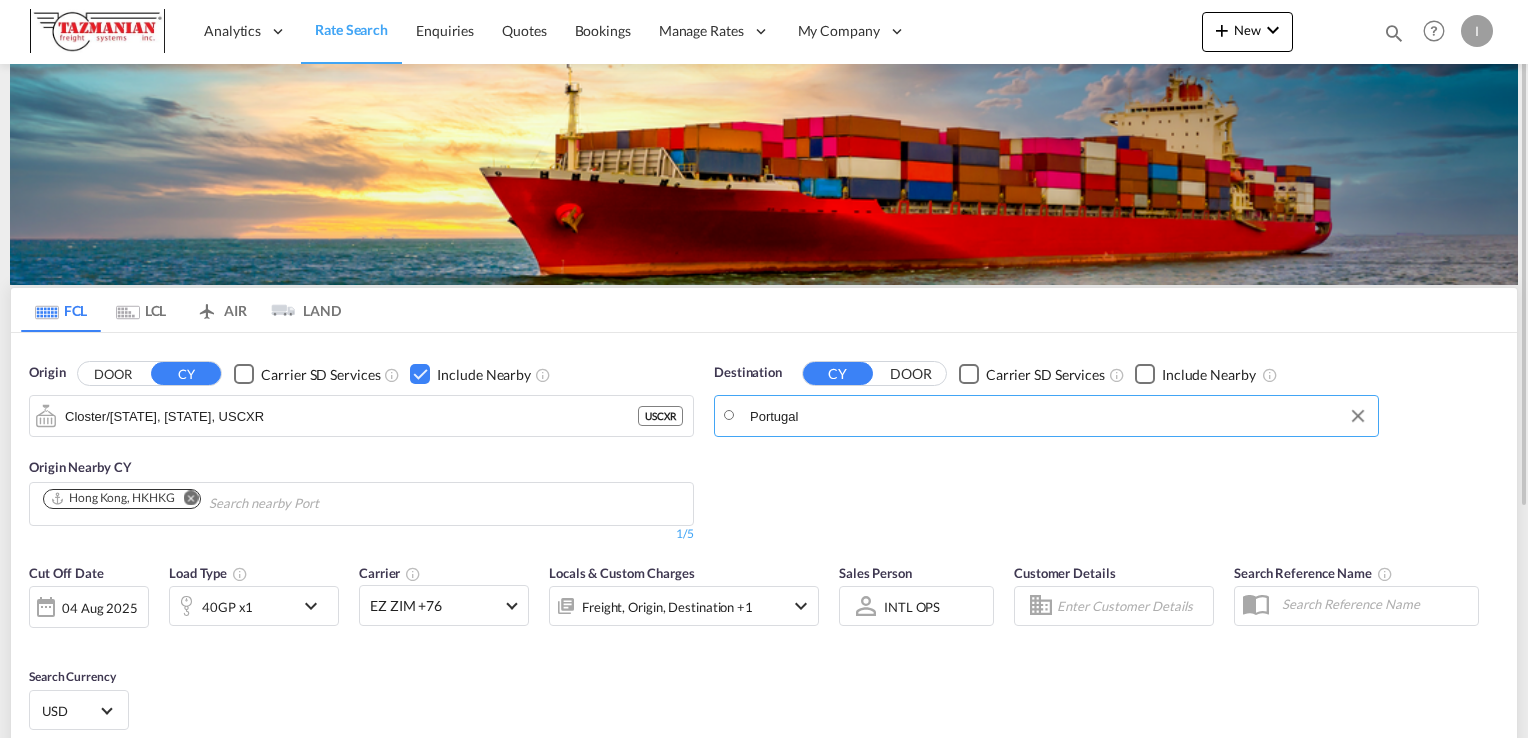 click on "Portugal" at bounding box center (1059, 421) 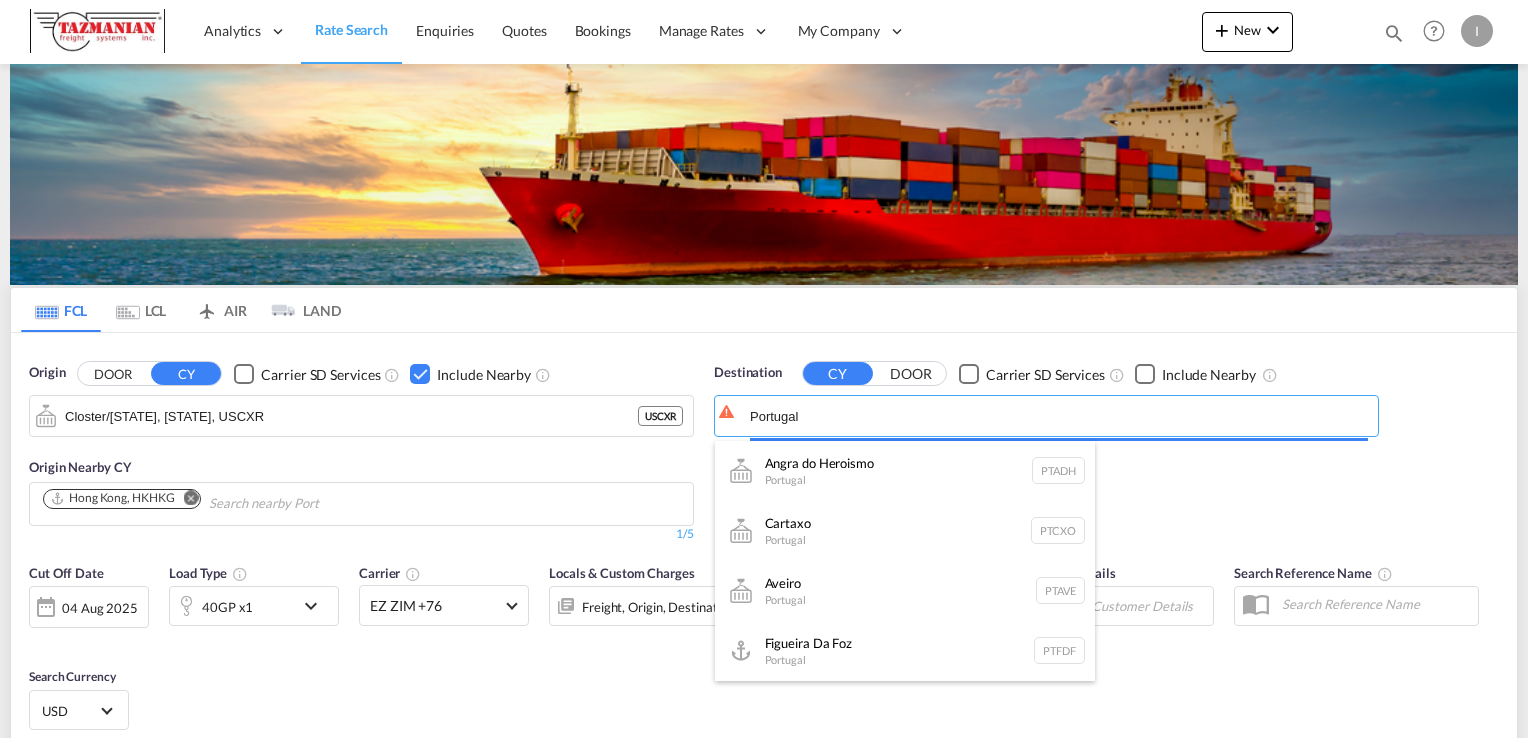 drag, startPoint x: 824, startPoint y: 418, endPoint x: 664, endPoint y: 423, distance: 160.07811 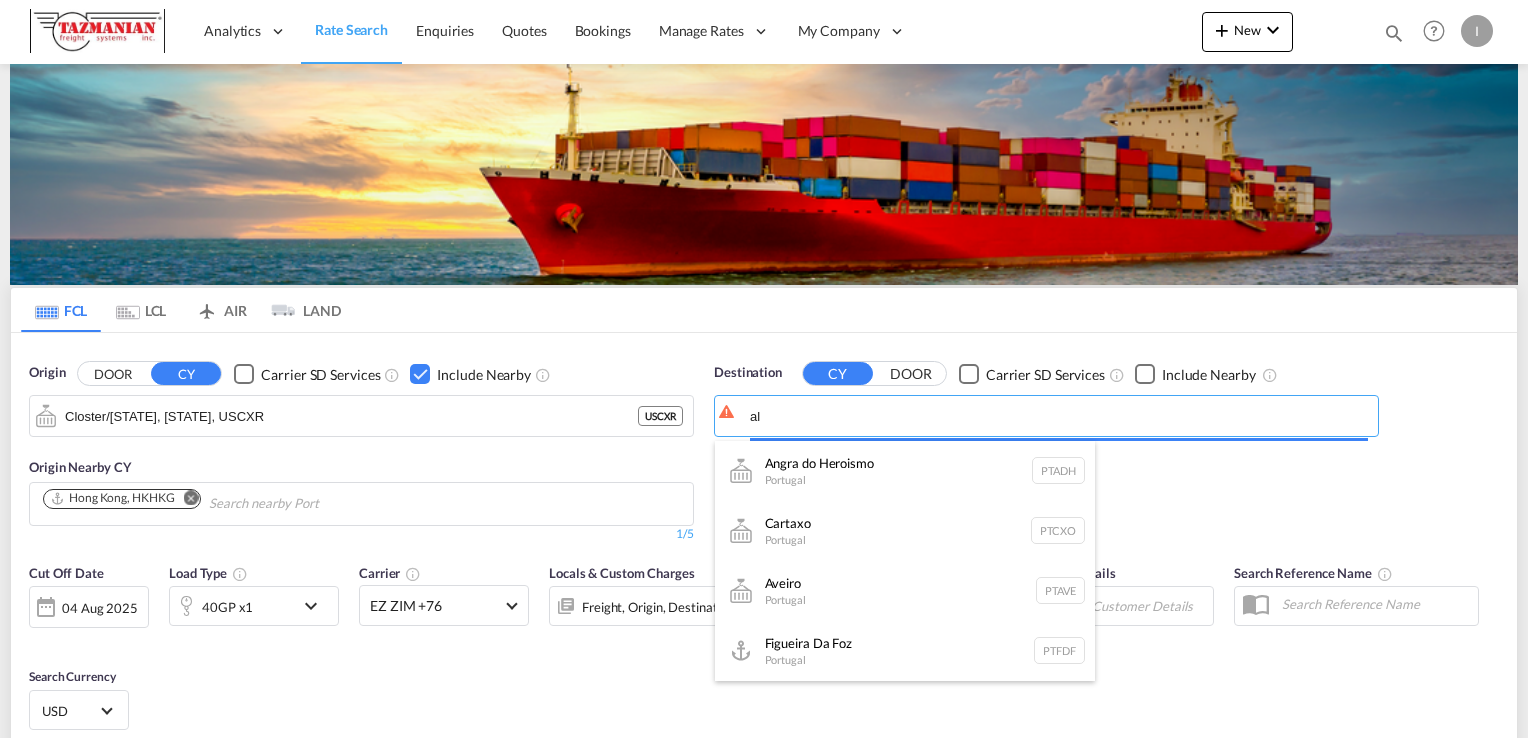 type on "l" 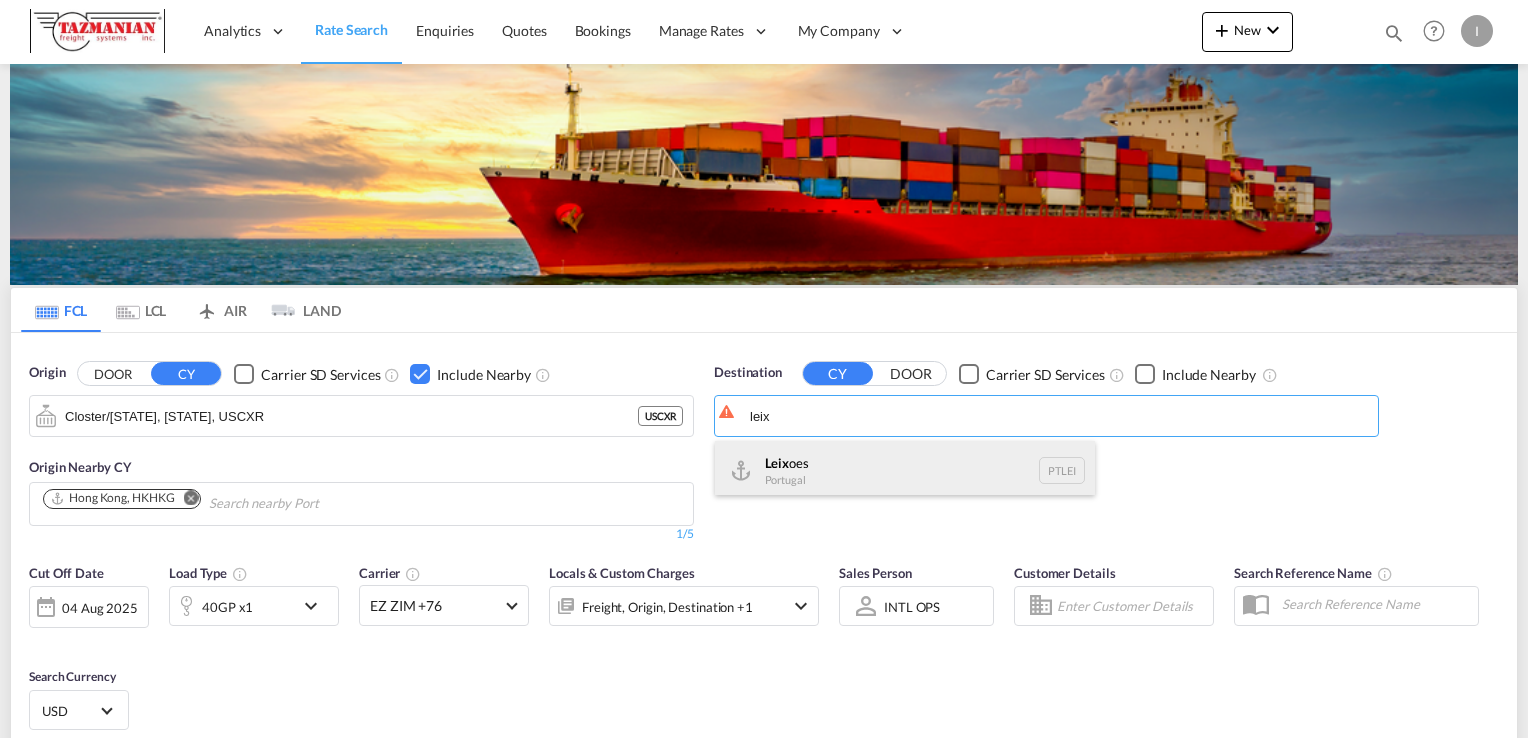 click on "Leix oes
Portugal
PTLEI" at bounding box center (905, 471) 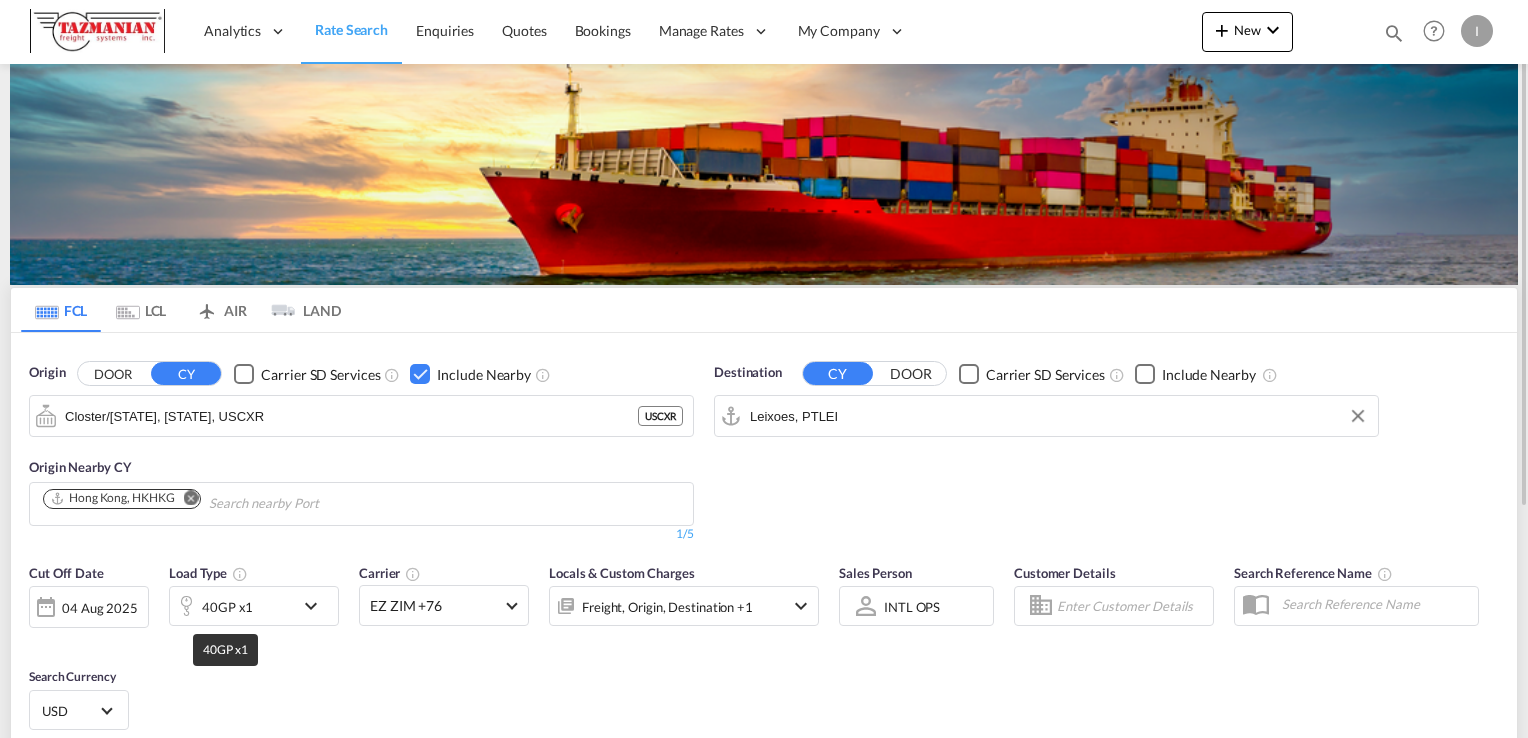 click on "40GP x1" at bounding box center [227, 607] 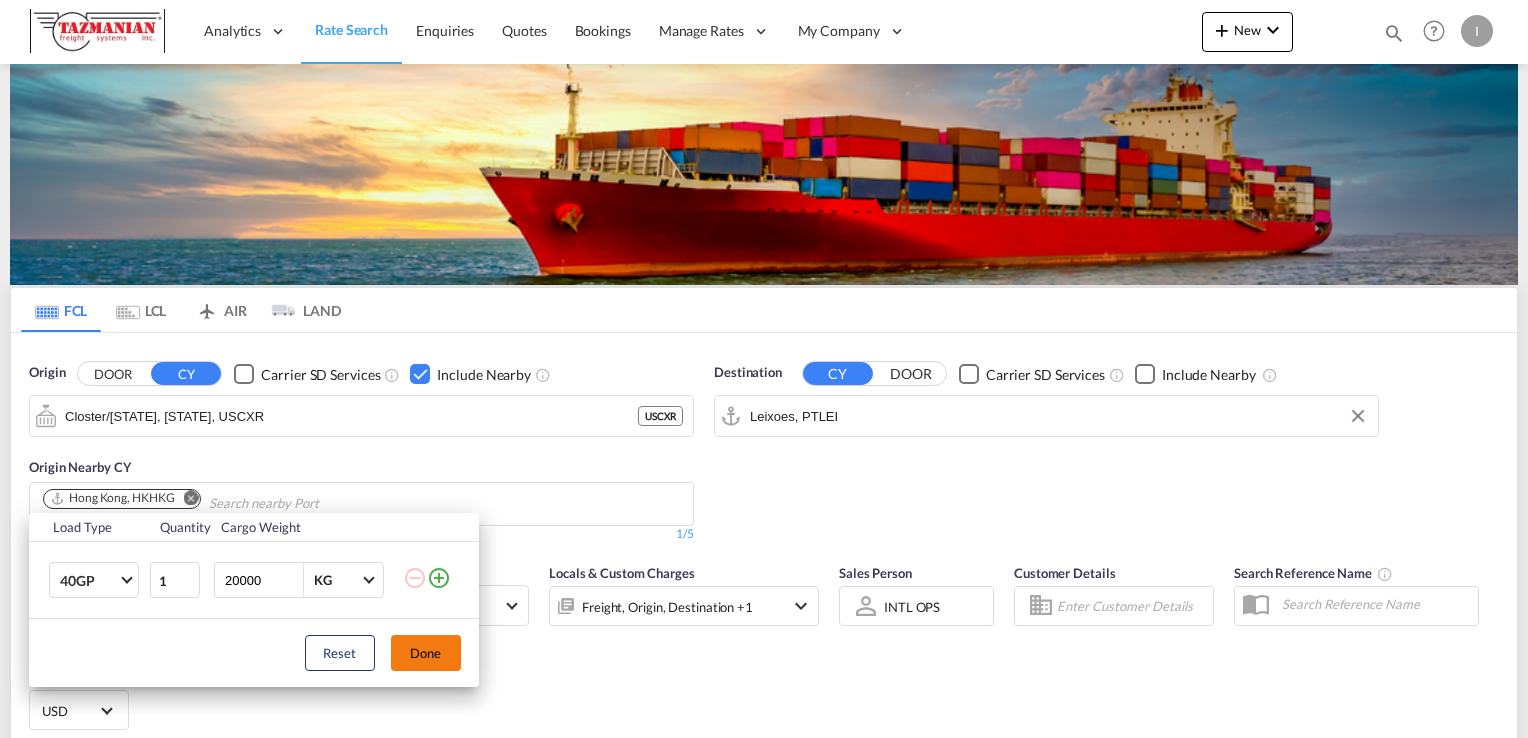 click on "Done" at bounding box center [426, 653] 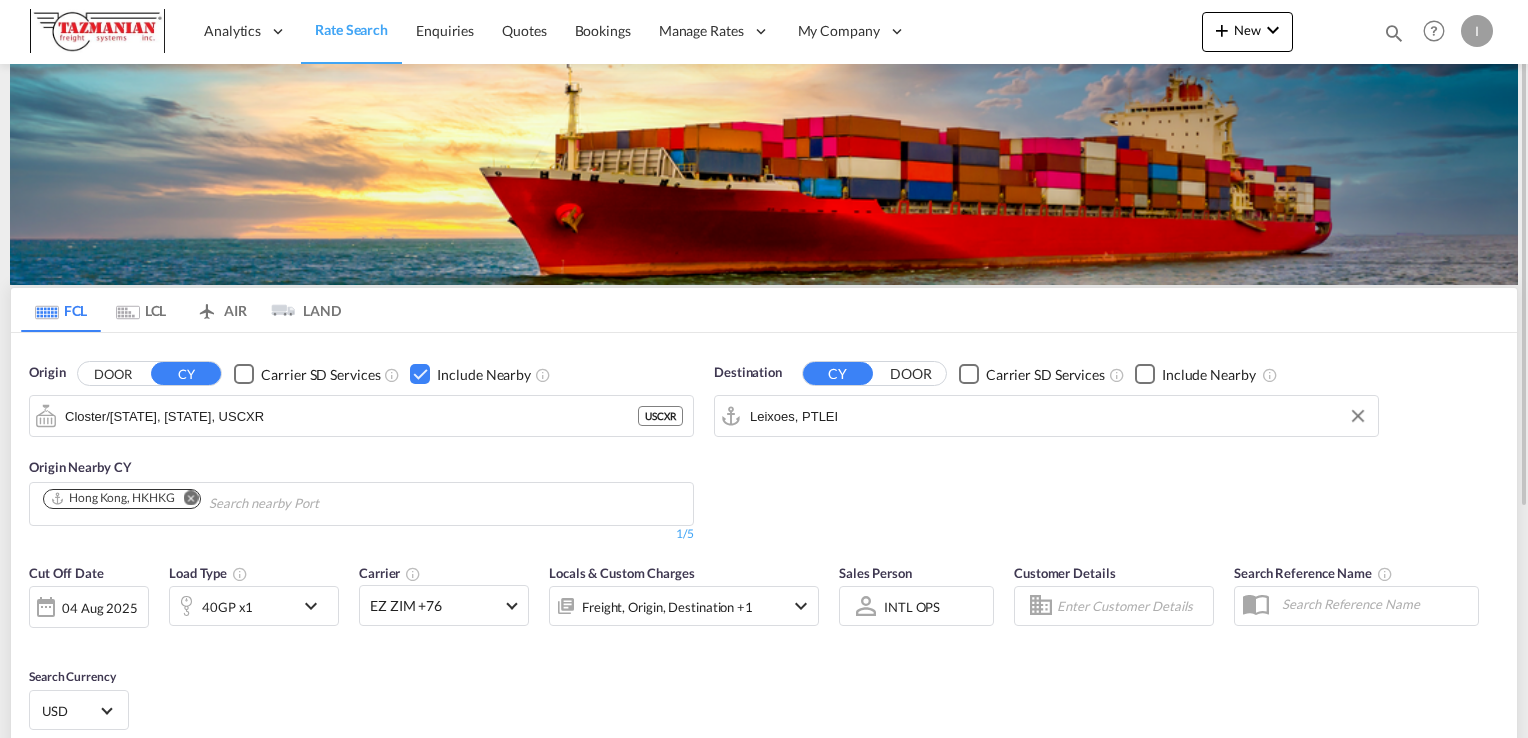 click on "04 Aug 2025 04/08/2025" at bounding box center [89, 602] 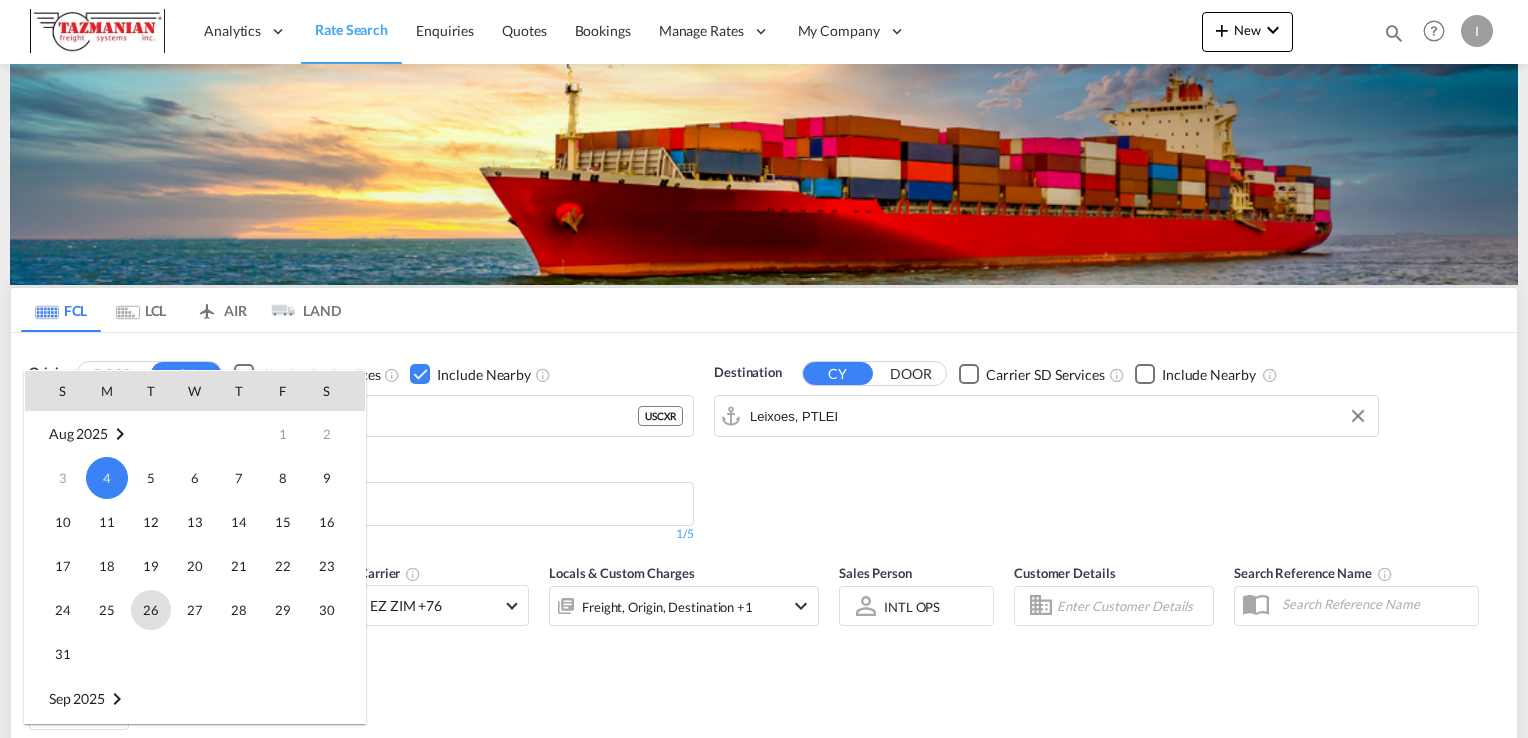click on "26" at bounding box center (151, 610) 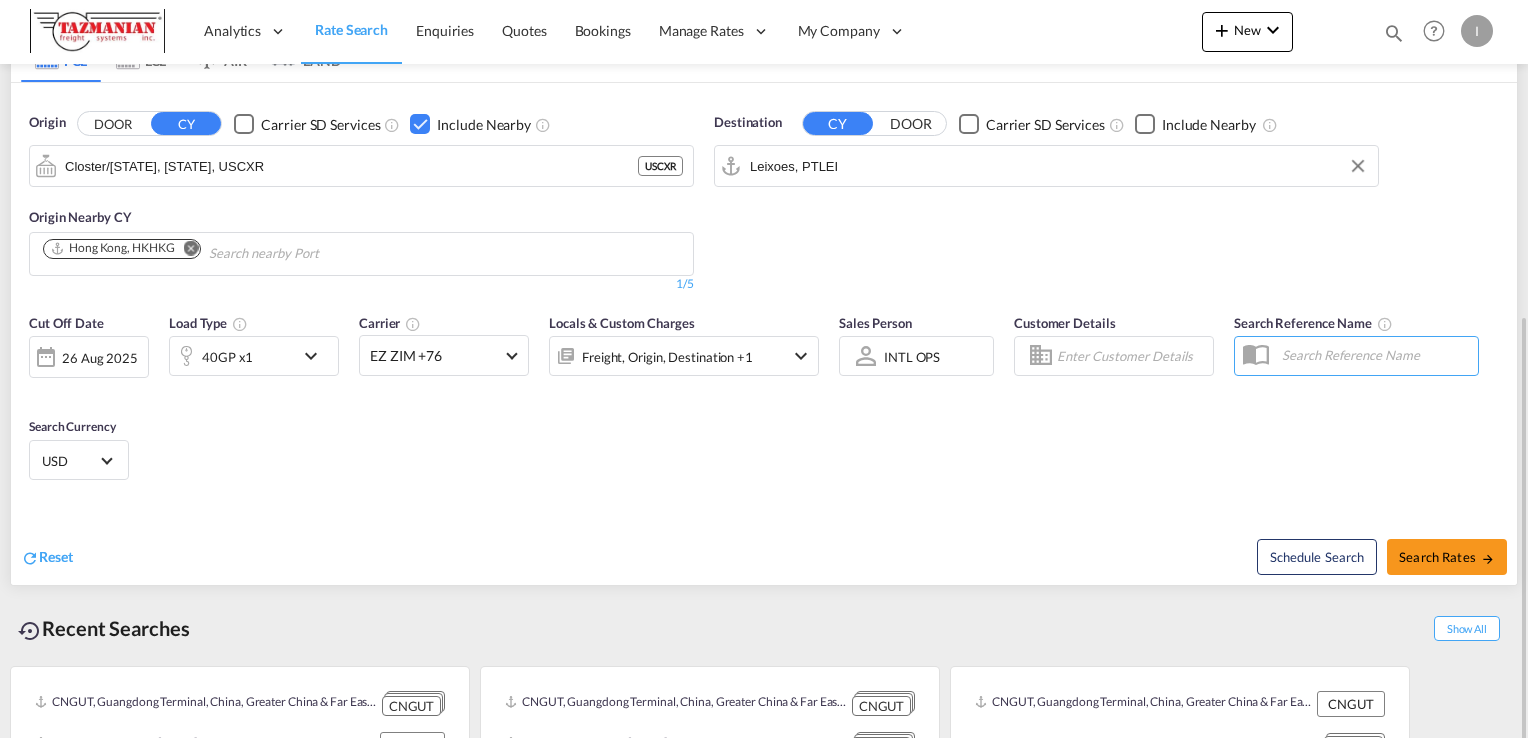 scroll, scrollTop: 336, scrollLeft: 0, axis: vertical 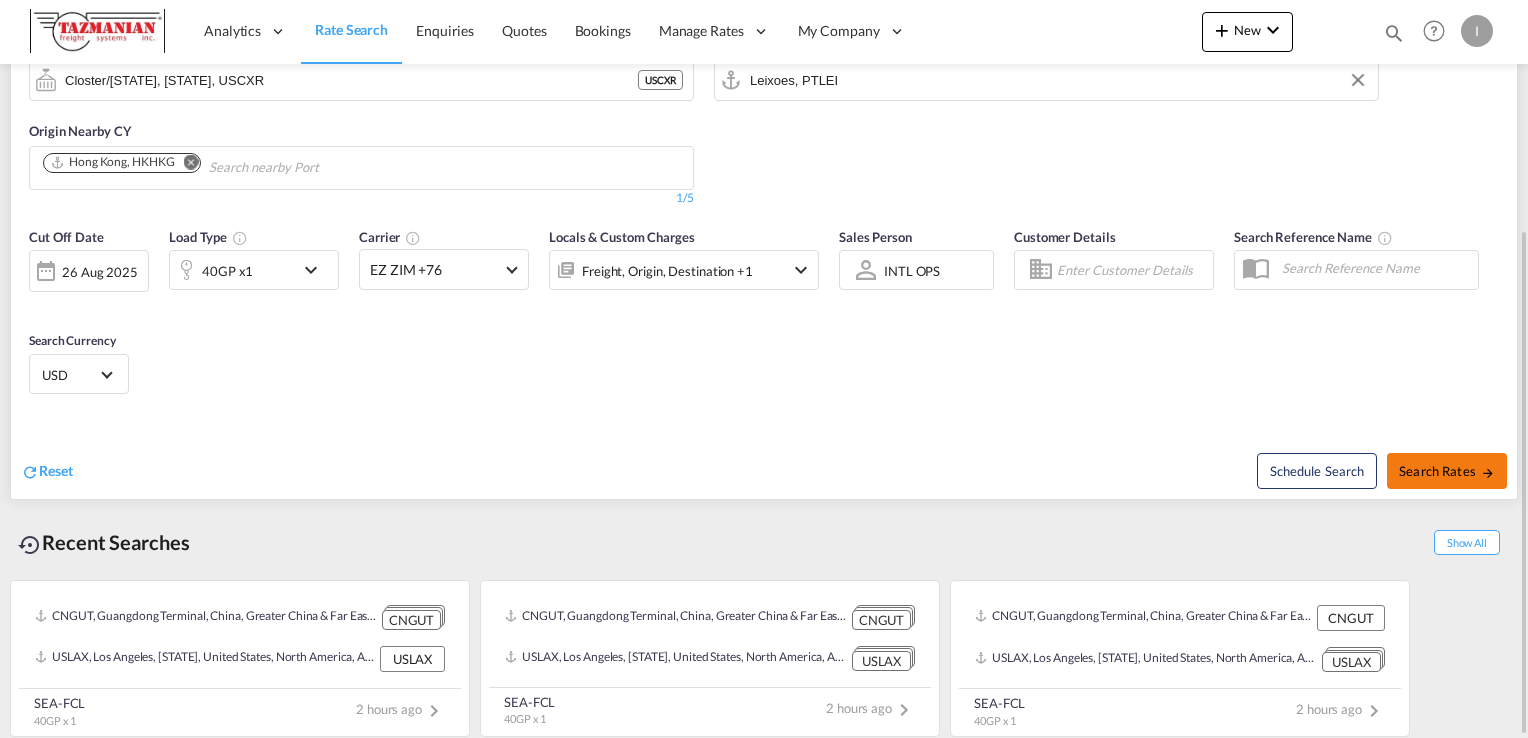 click on "Search Rates" at bounding box center [1447, 471] 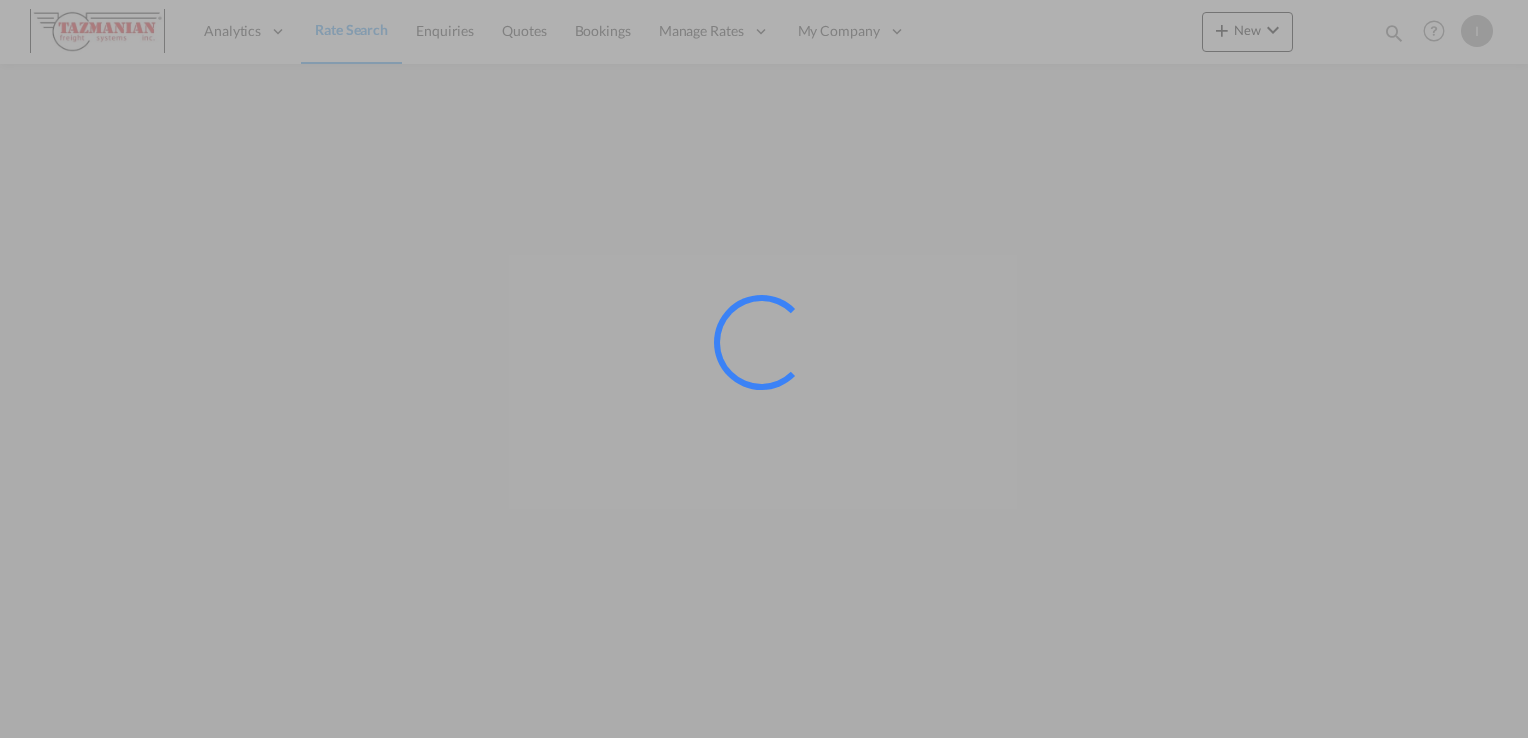 scroll, scrollTop: 0, scrollLeft: 0, axis: both 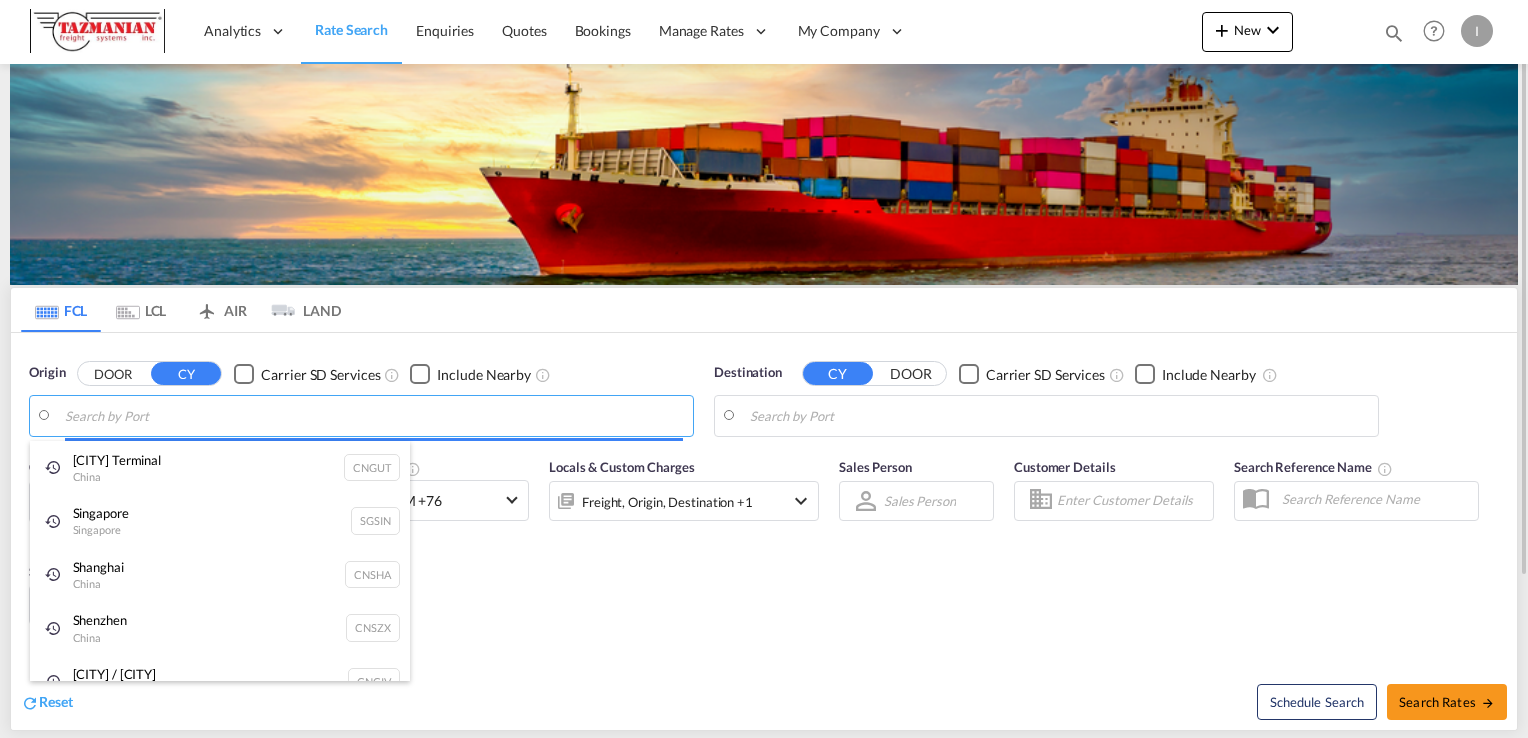 click on "Analytics
Reports
Dashboard
Rate Search
Enquiries
Quotes
Bookings" at bounding box center [764, 369] 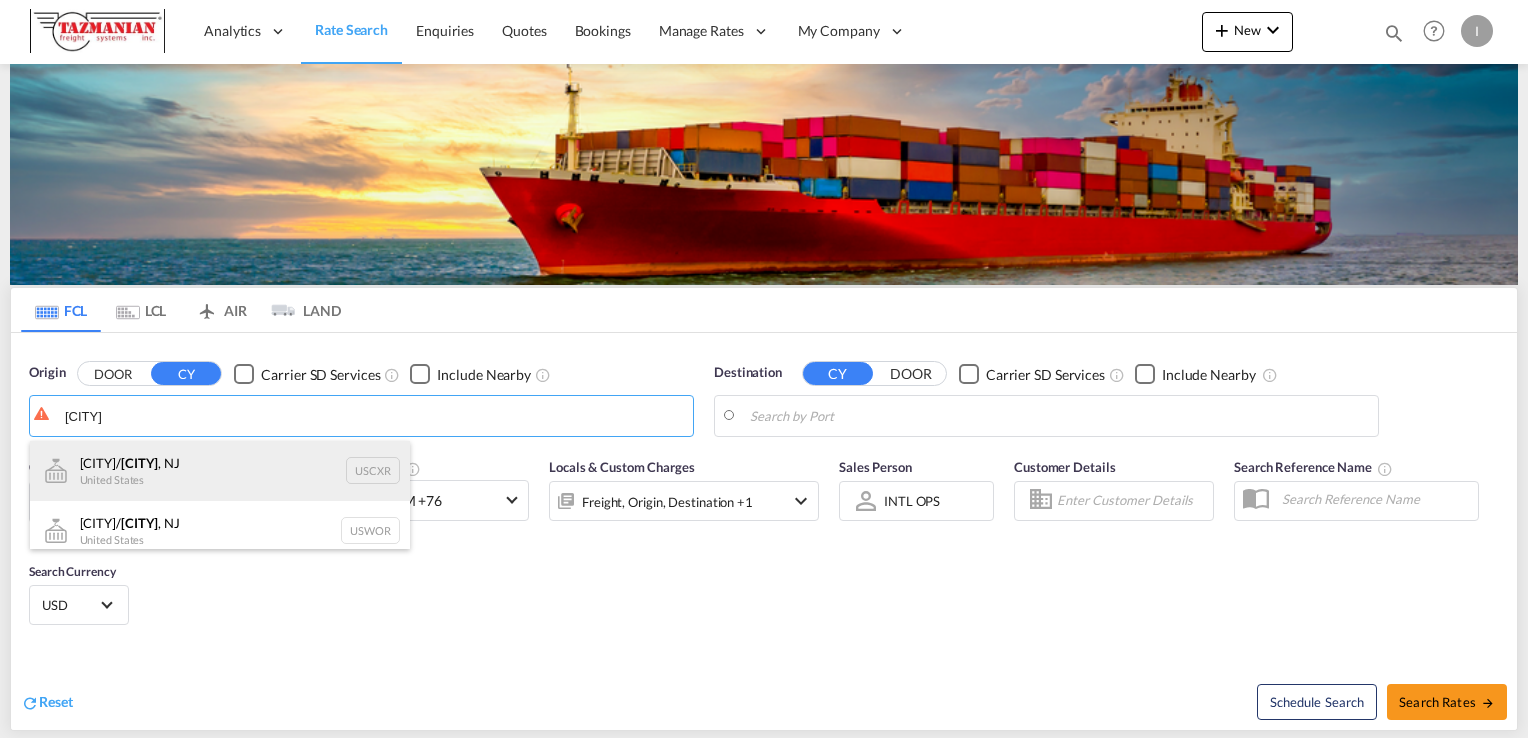 click on "[CITY]/ [CITY] , [STATE] [COUNTRY]
[CODE]" at bounding box center (220, 471) 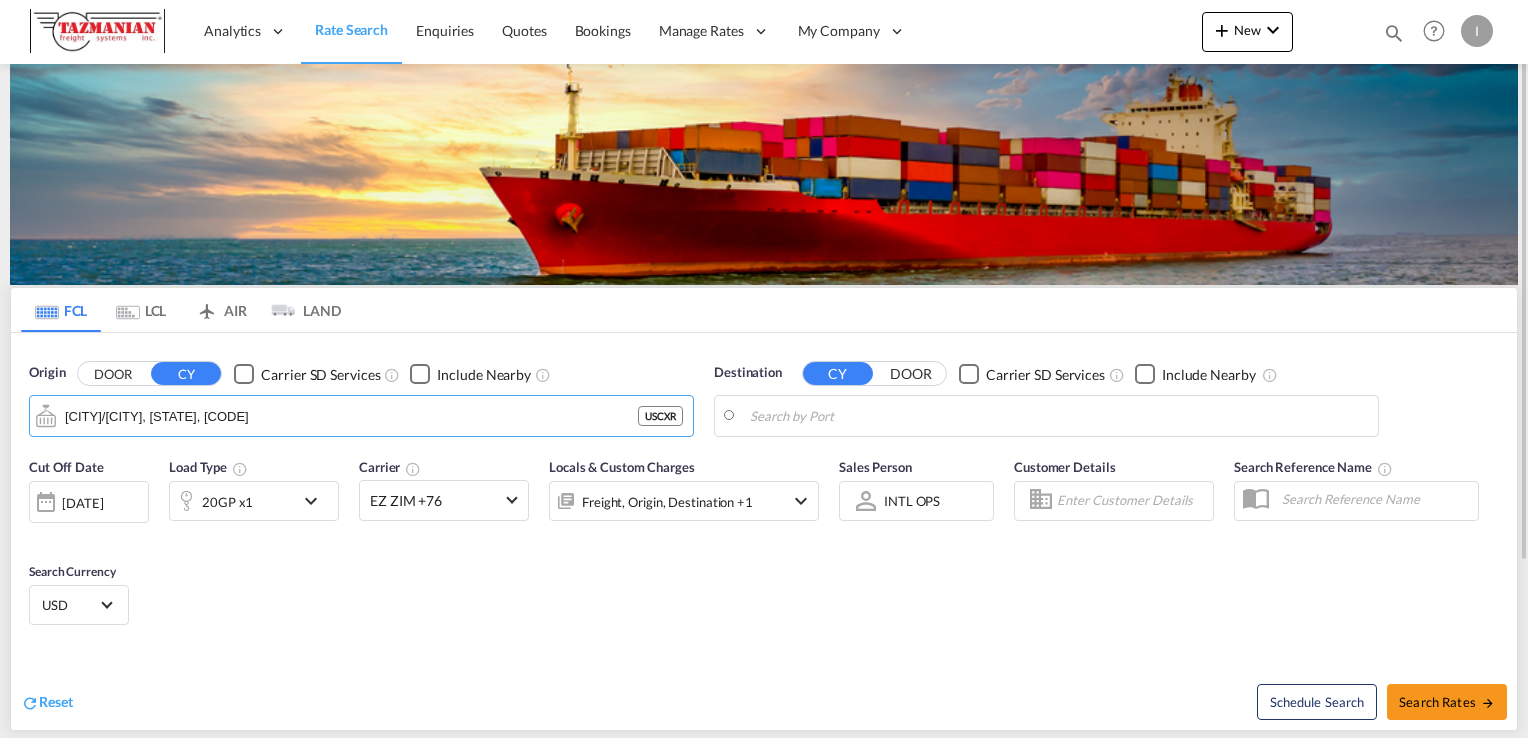click on "Analytics
Reports
Dashboard
Rate Search
Enquiries
Quotes
Bookings" at bounding box center (764, 369) 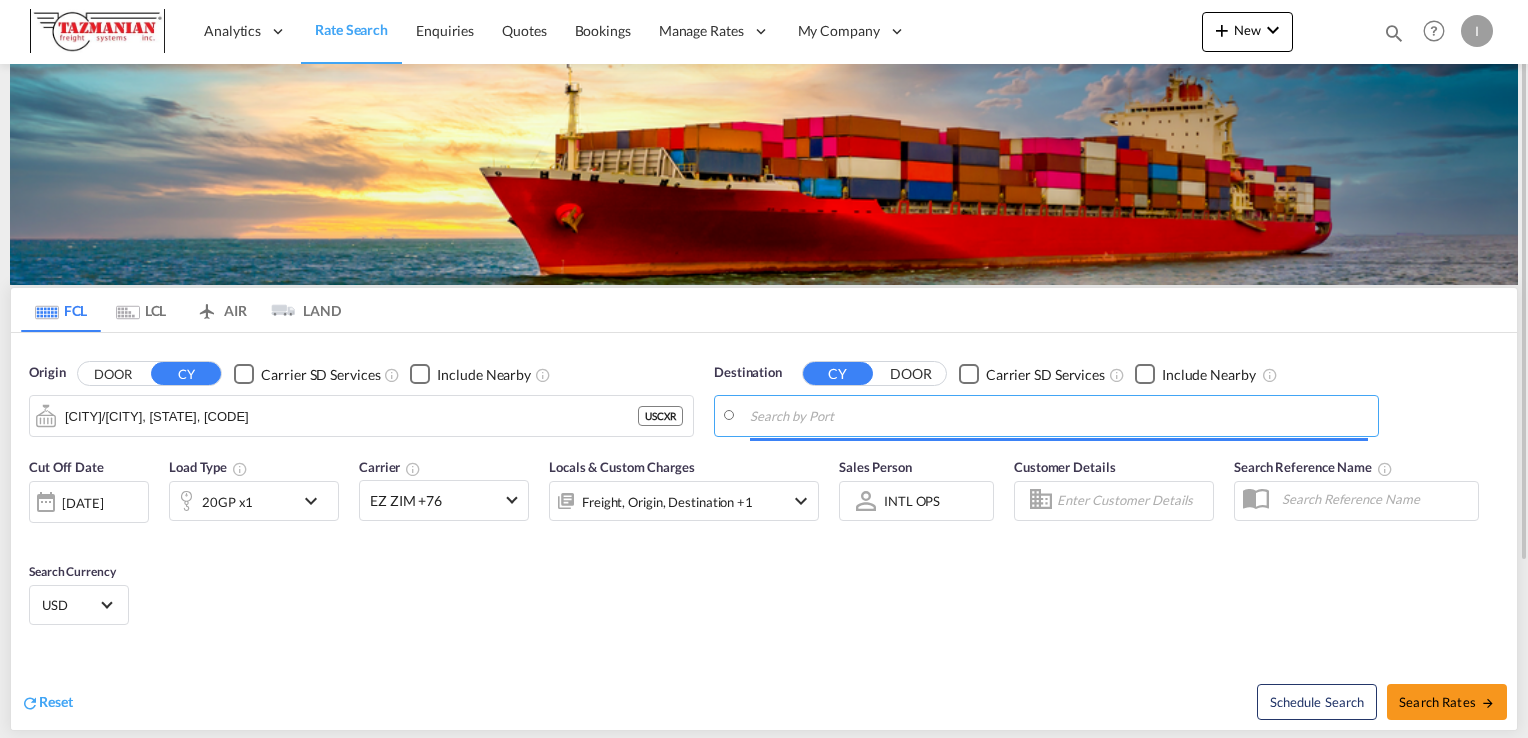 paste on "Porto Leixões" 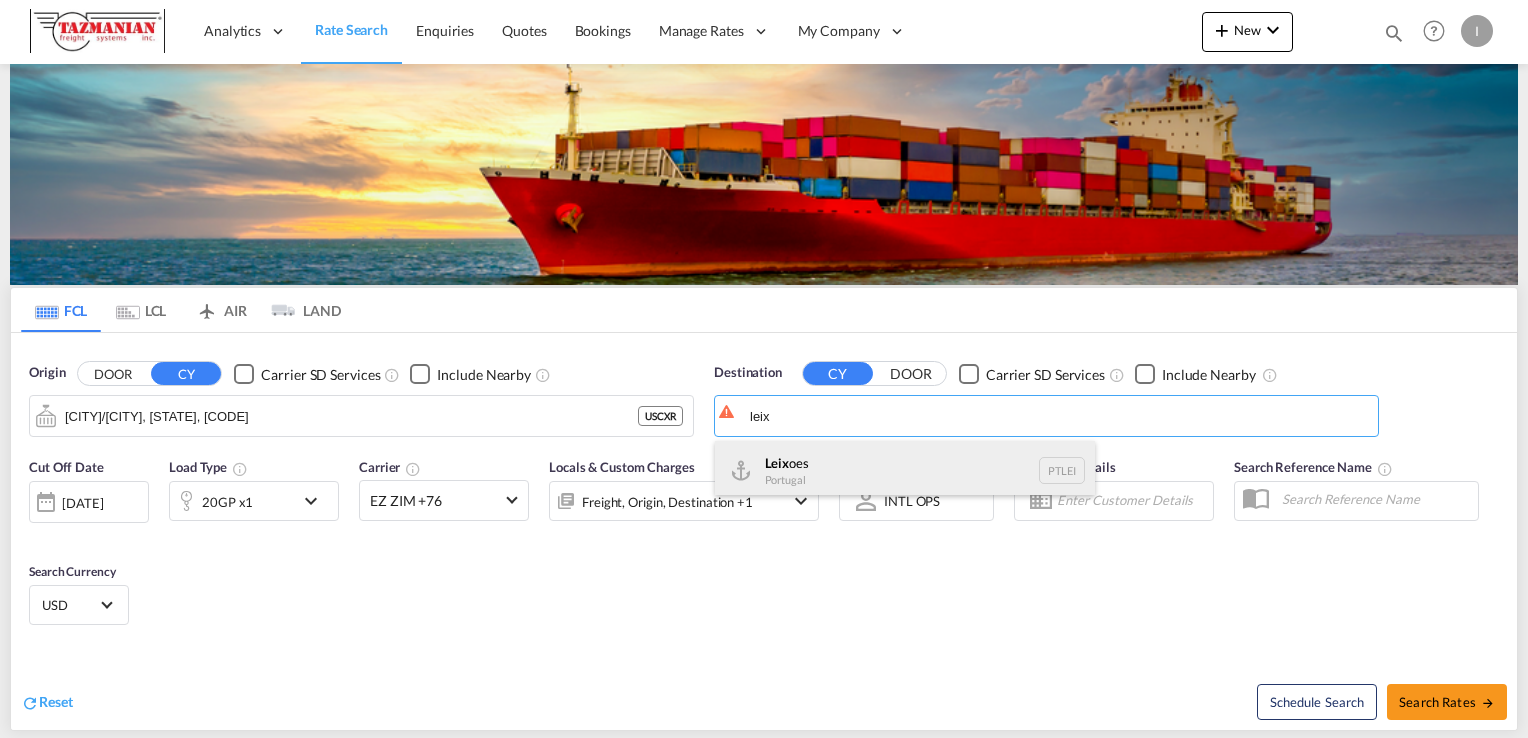 click on "Leix oes
Portugal
PTLEI" at bounding box center [905, 471] 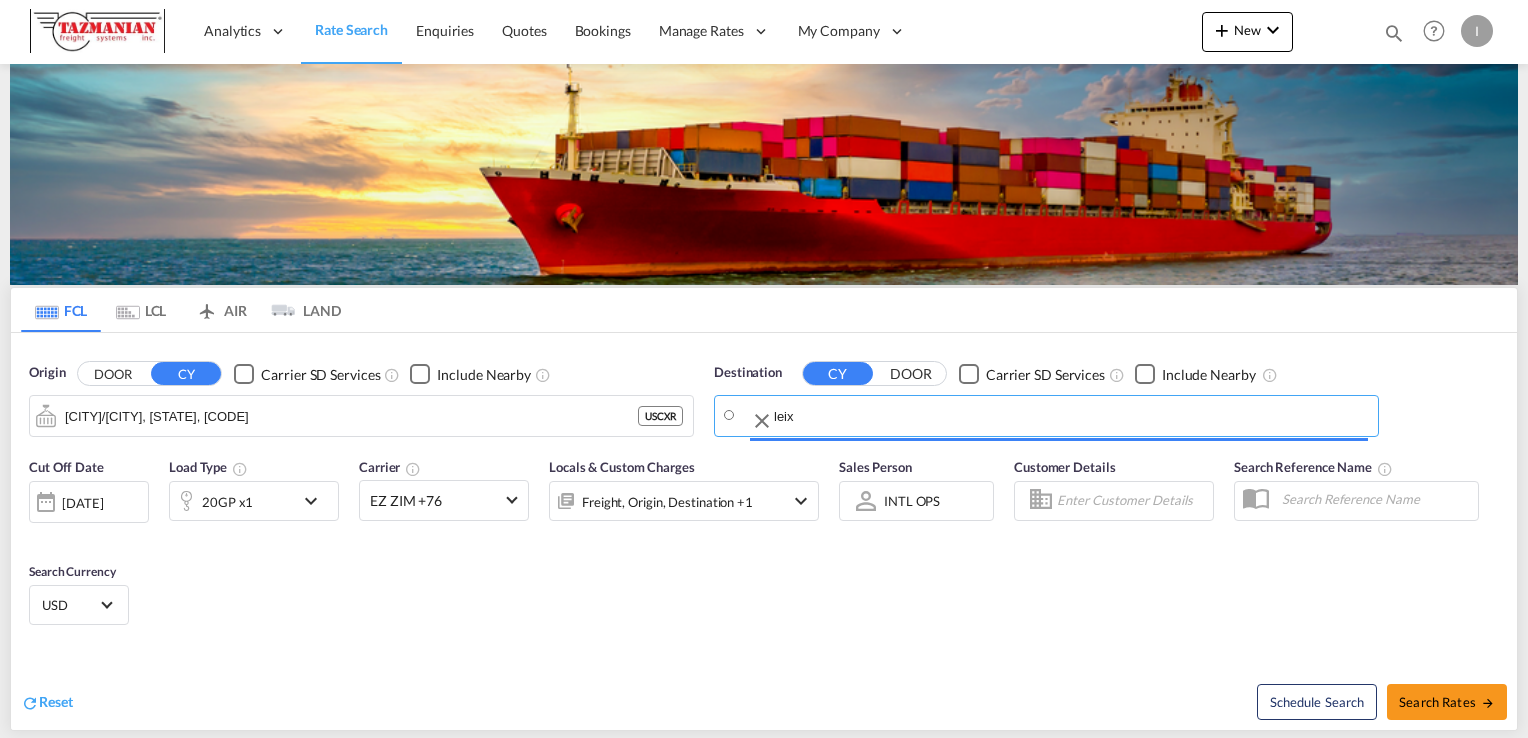 type on "Leixoes, PTLEI" 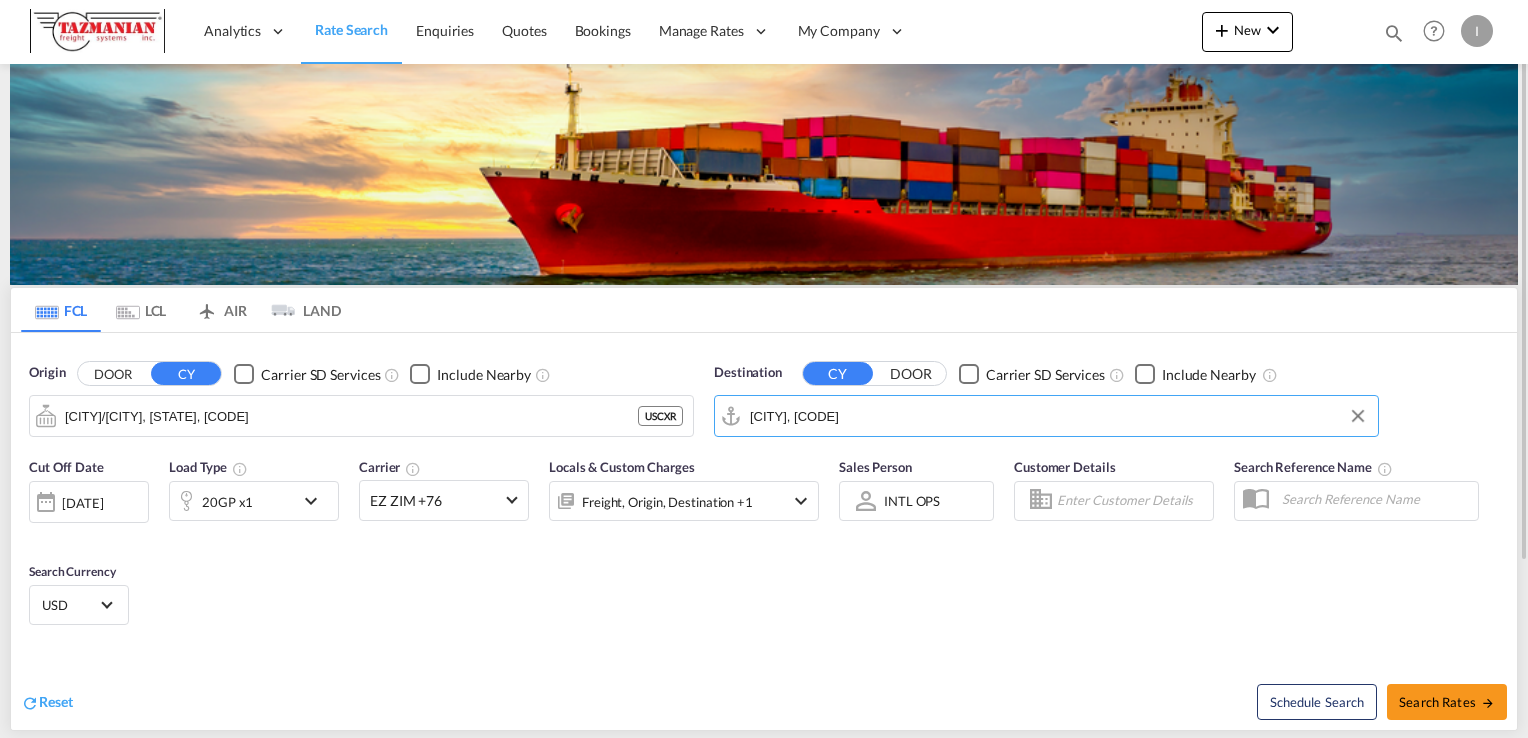 click on "04 Aug 2025" at bounding box center (82, 503) 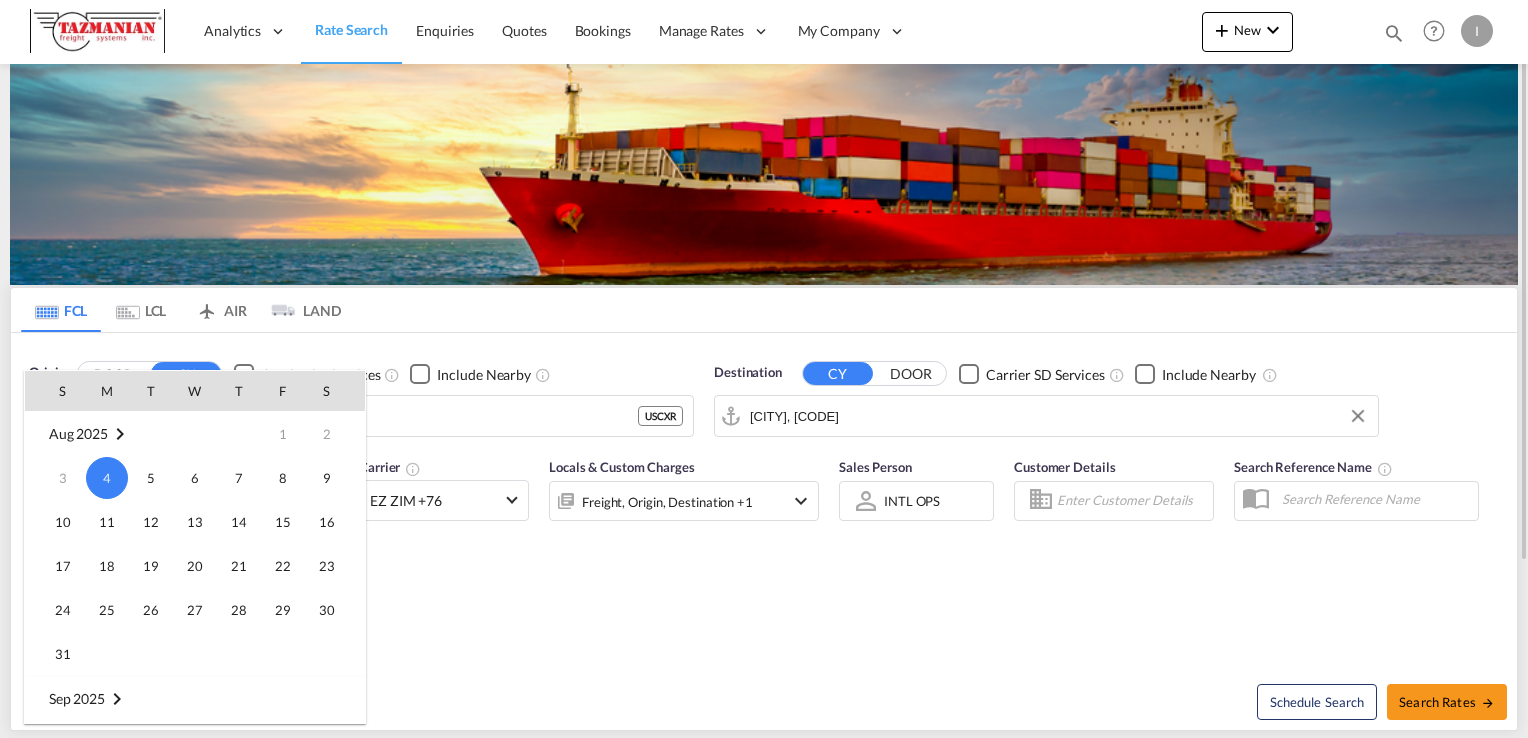 scroll, scrollTop: 0, scrollLeft: 0, axis: both 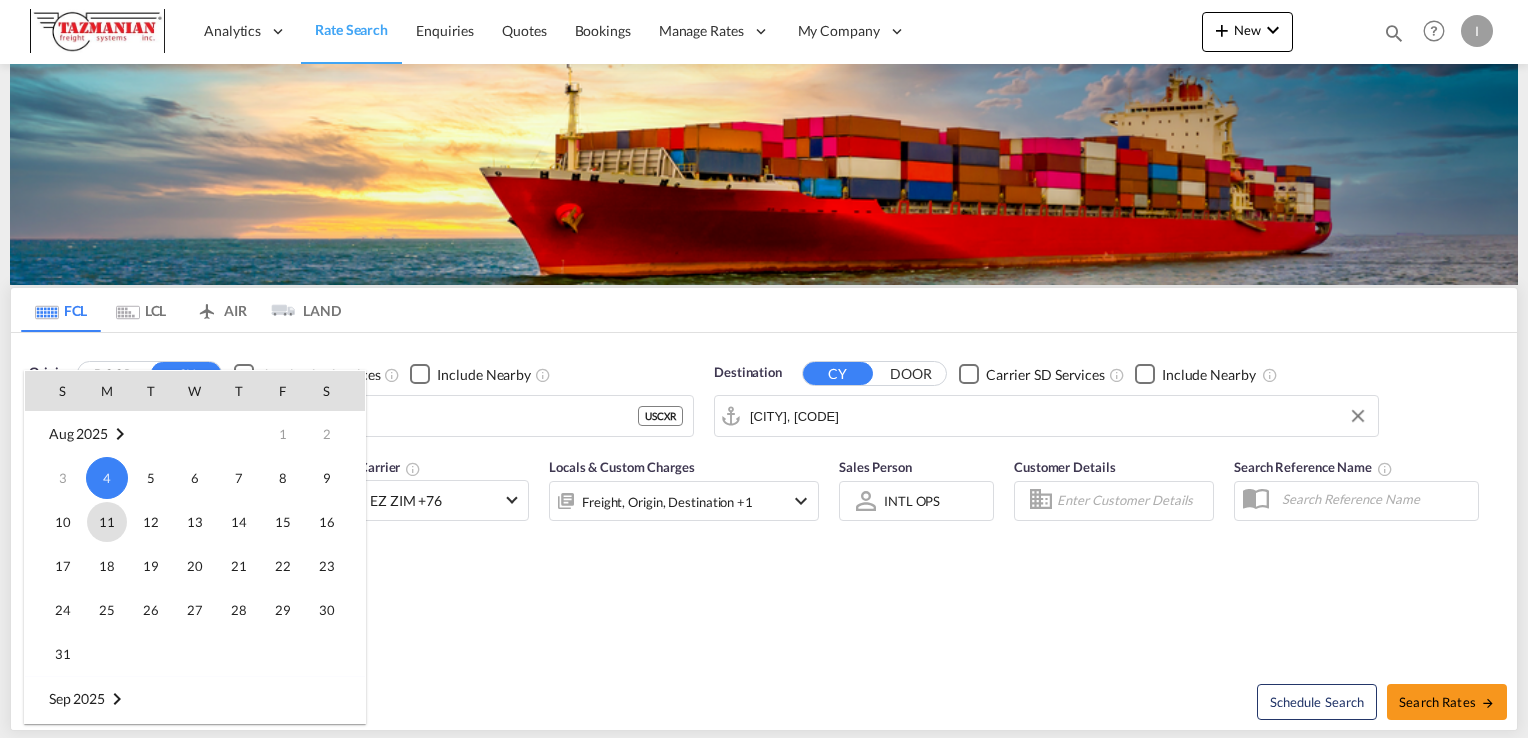 click on "11" at bounding box center [107, 522] 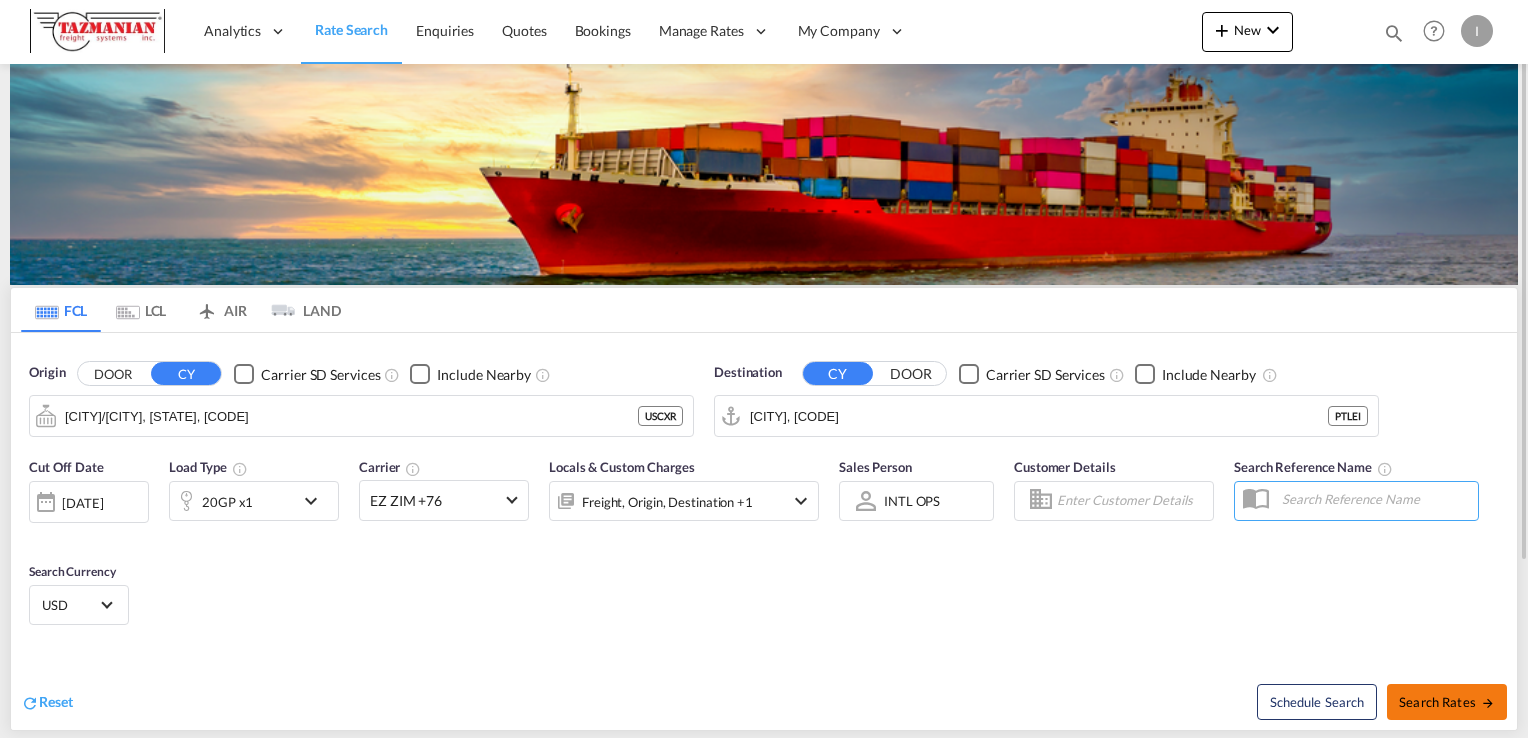 click on "Search Rates" at bounding box center [1447, 702] 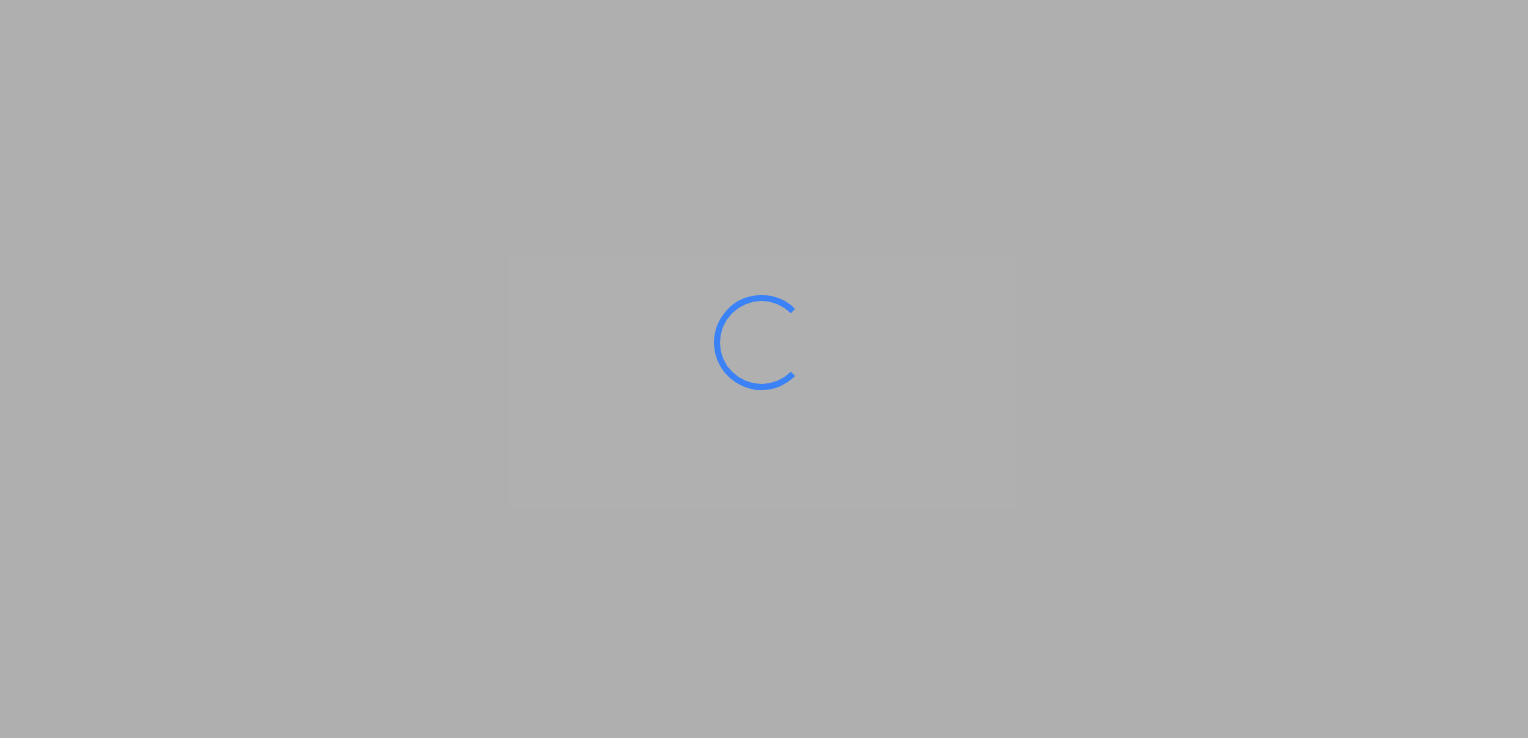 scroll, scrollTop: 0, scrollLeft: 0, axis: both 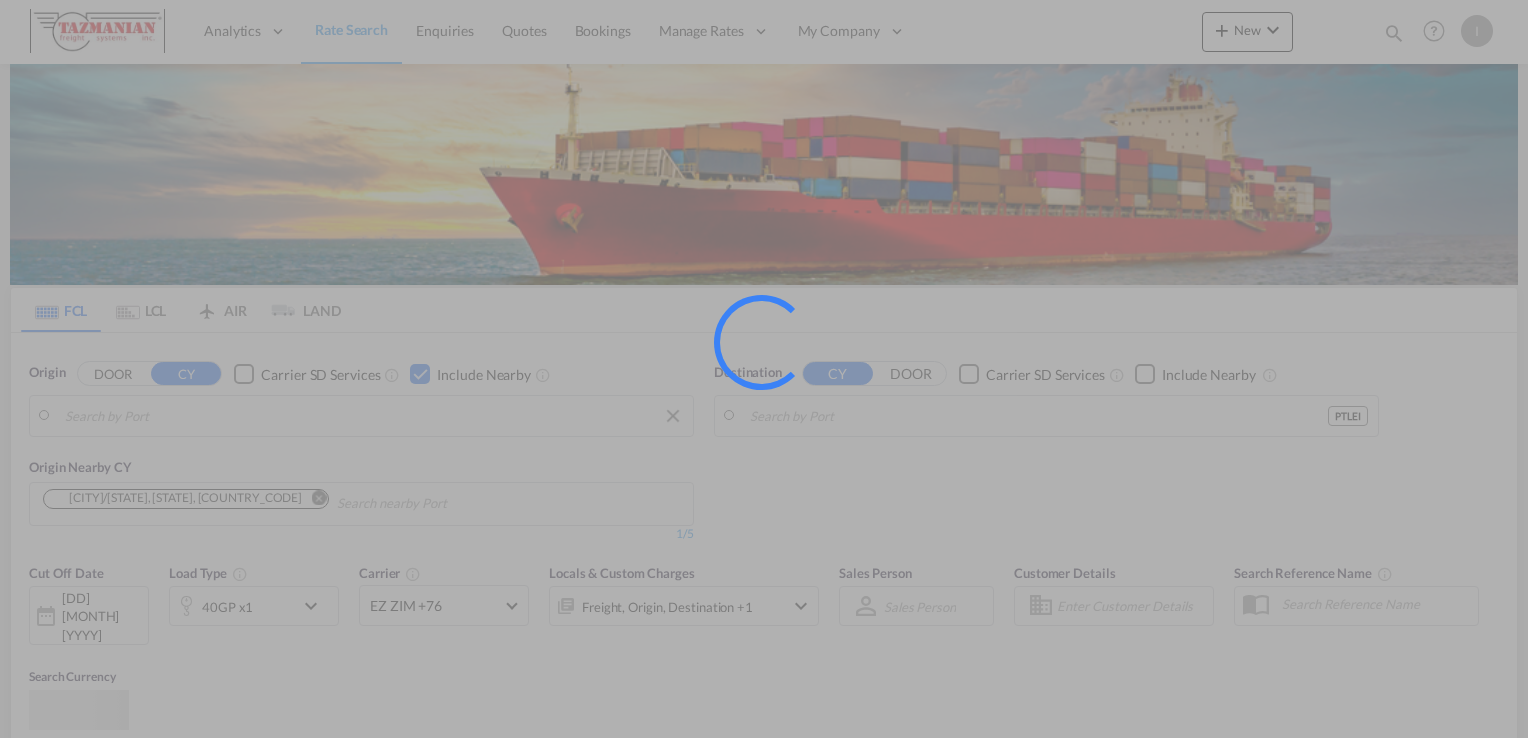 type on "West Orange/New Jersey, NJ, USWOR" 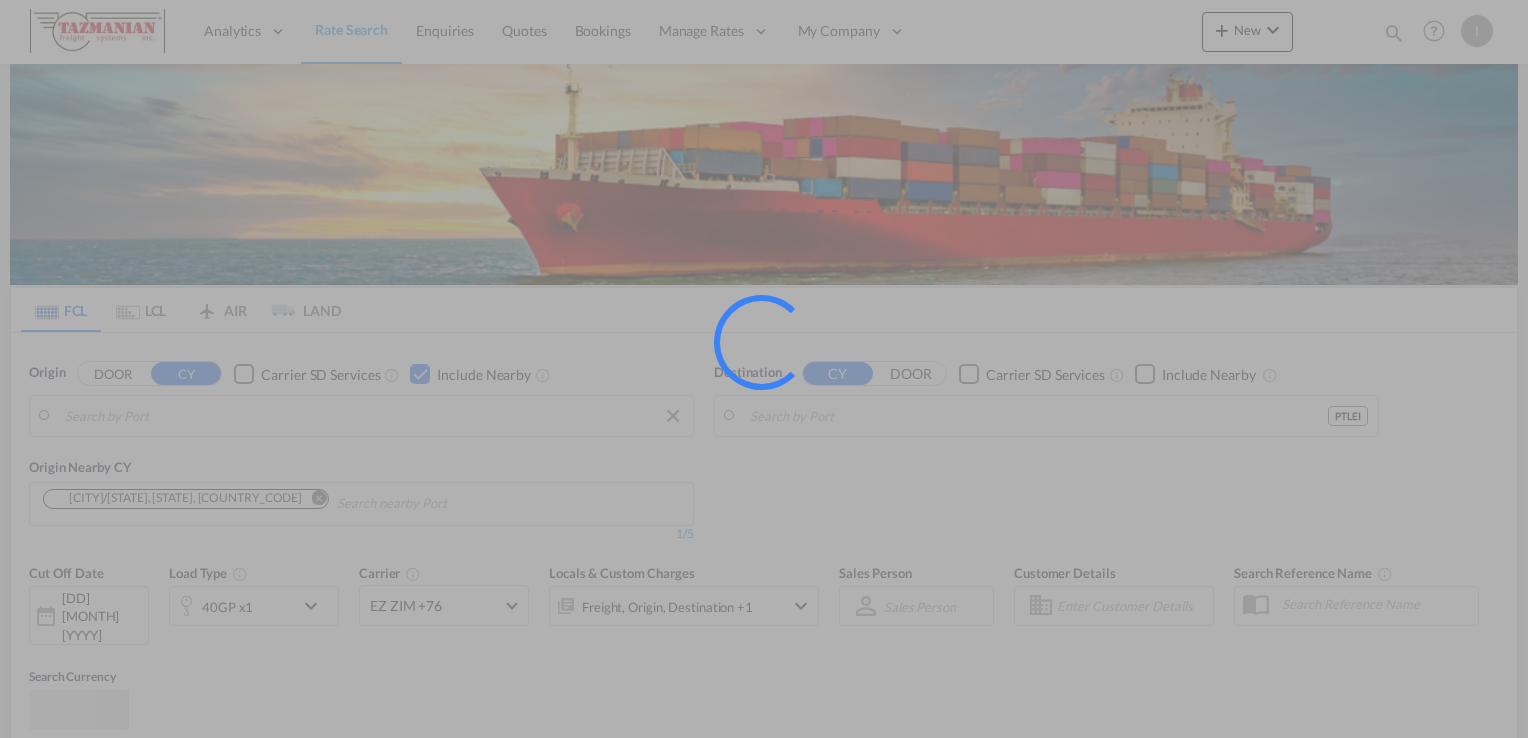 type on "[CITY], [CODE]" 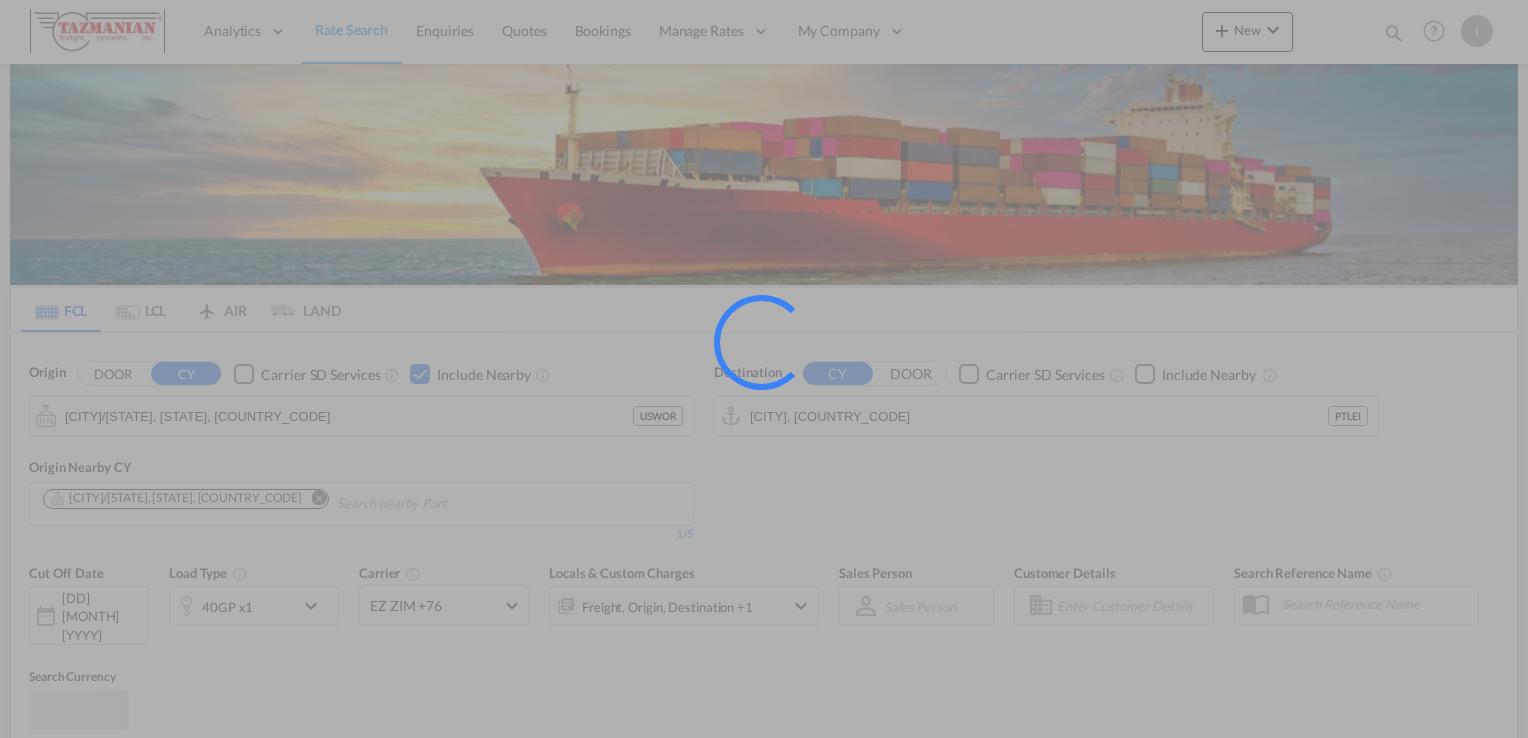 click at bounding box center [764, 369] 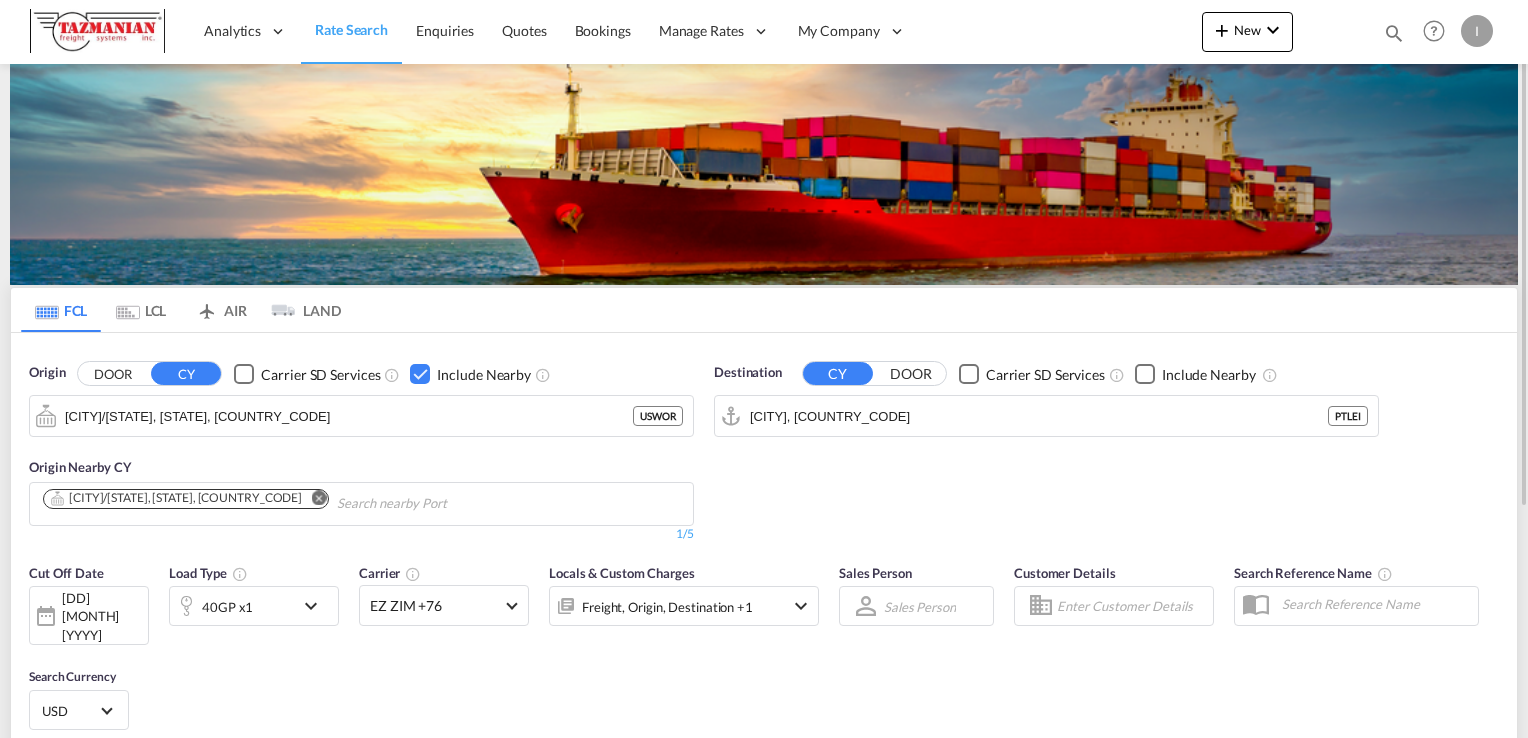 click on "04 Aug 2025" at bounding box center [89, 615] 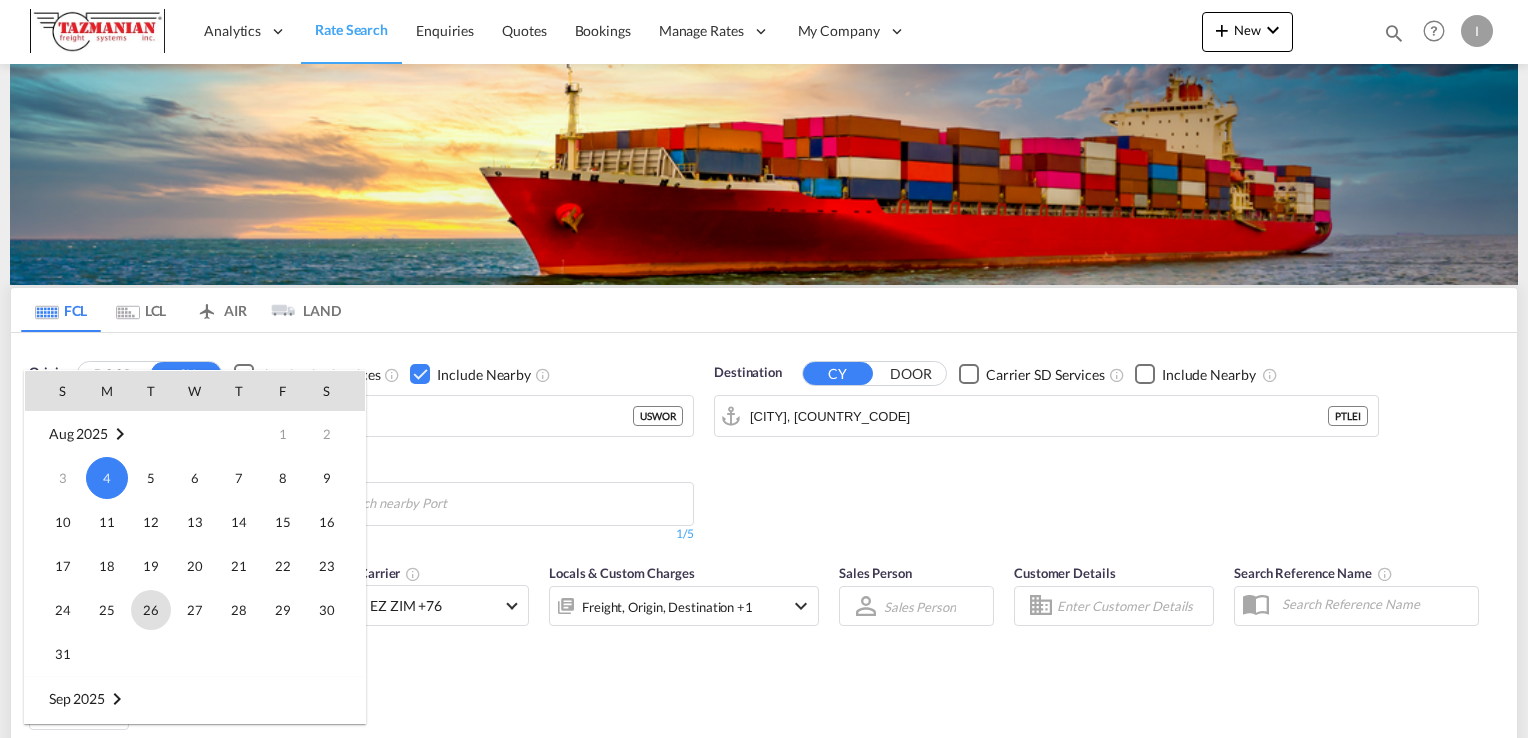 click on "26" at bounding box center (151, 610) 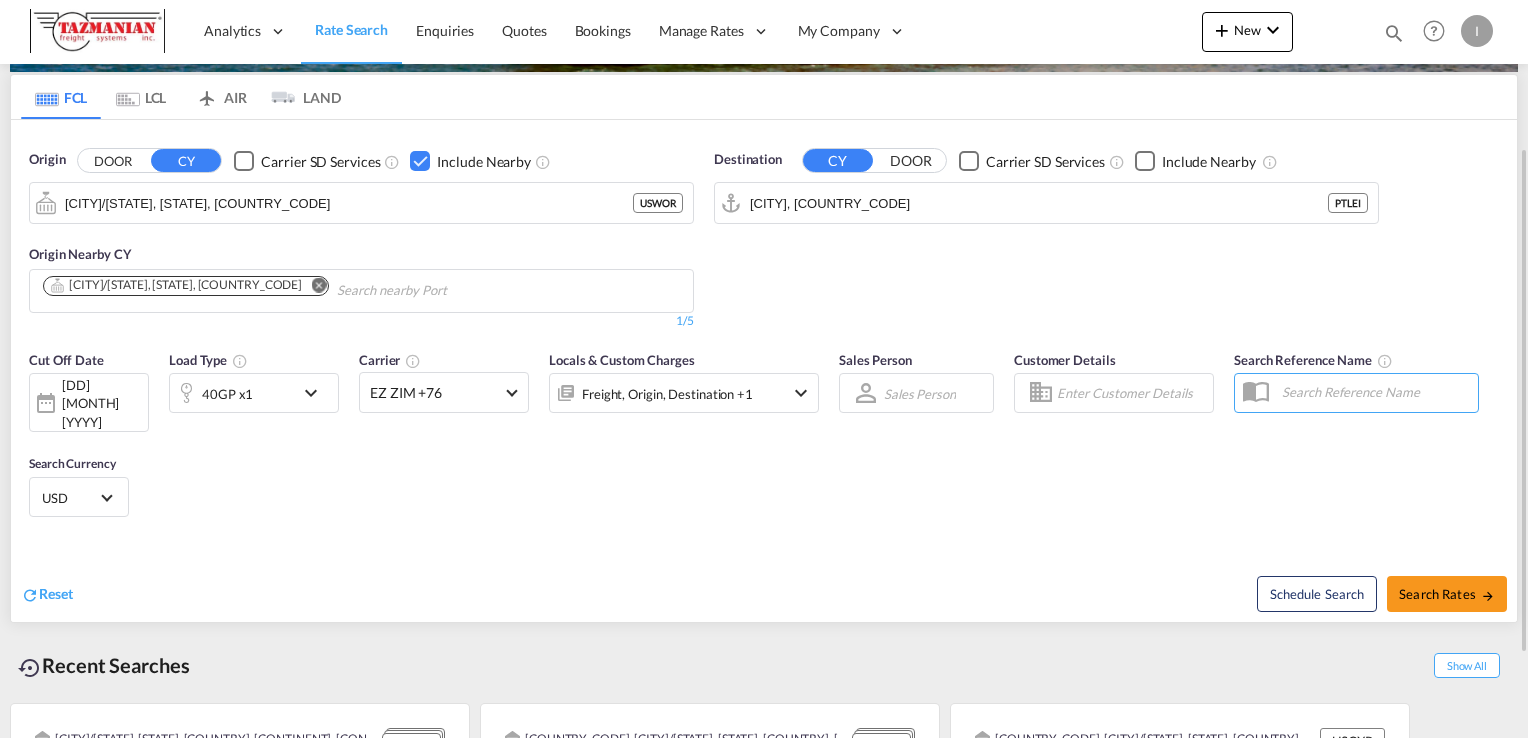 scroll, scrollTop: 214, scrollLeft: 0, axis: vertical 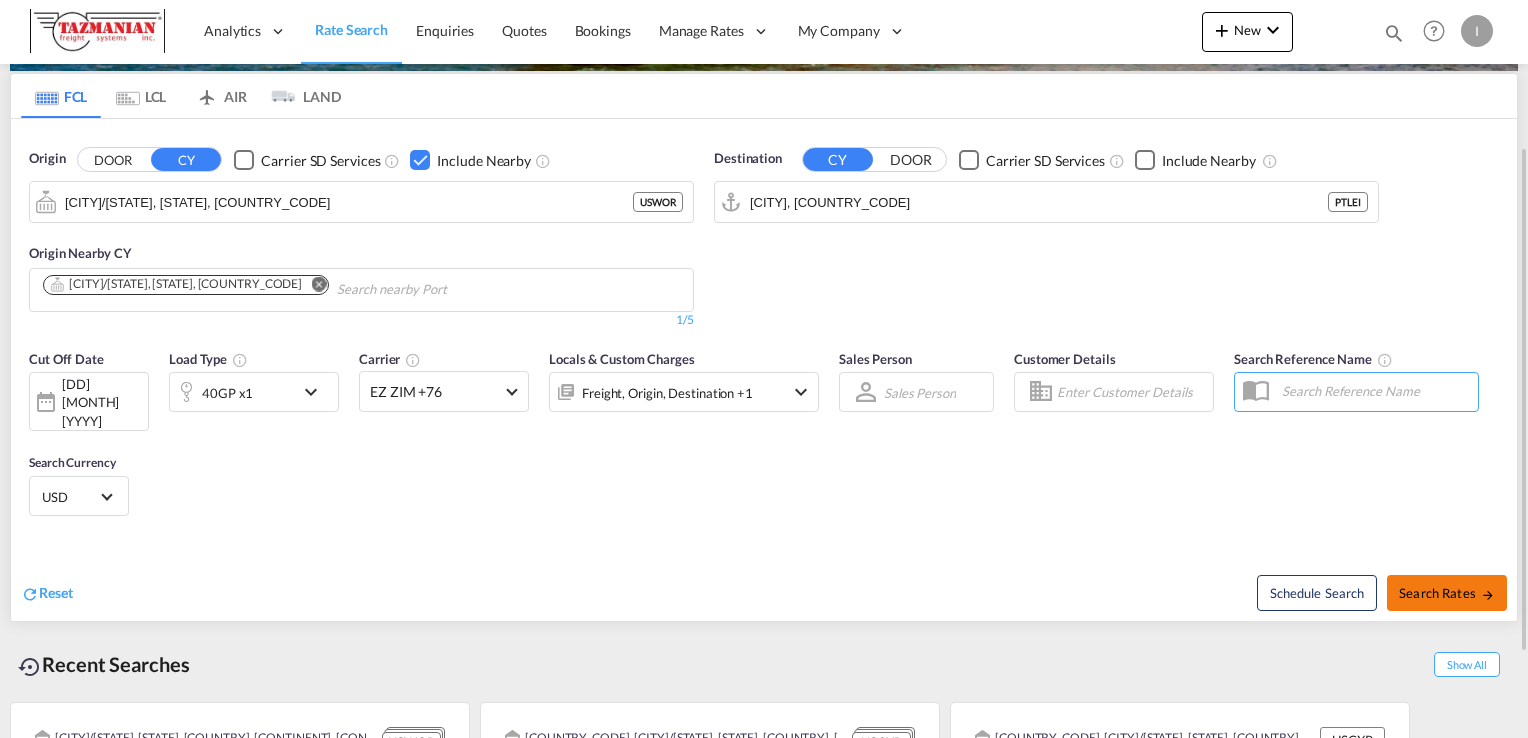 click on "Search Rates" at bounding box center (1447, 593) 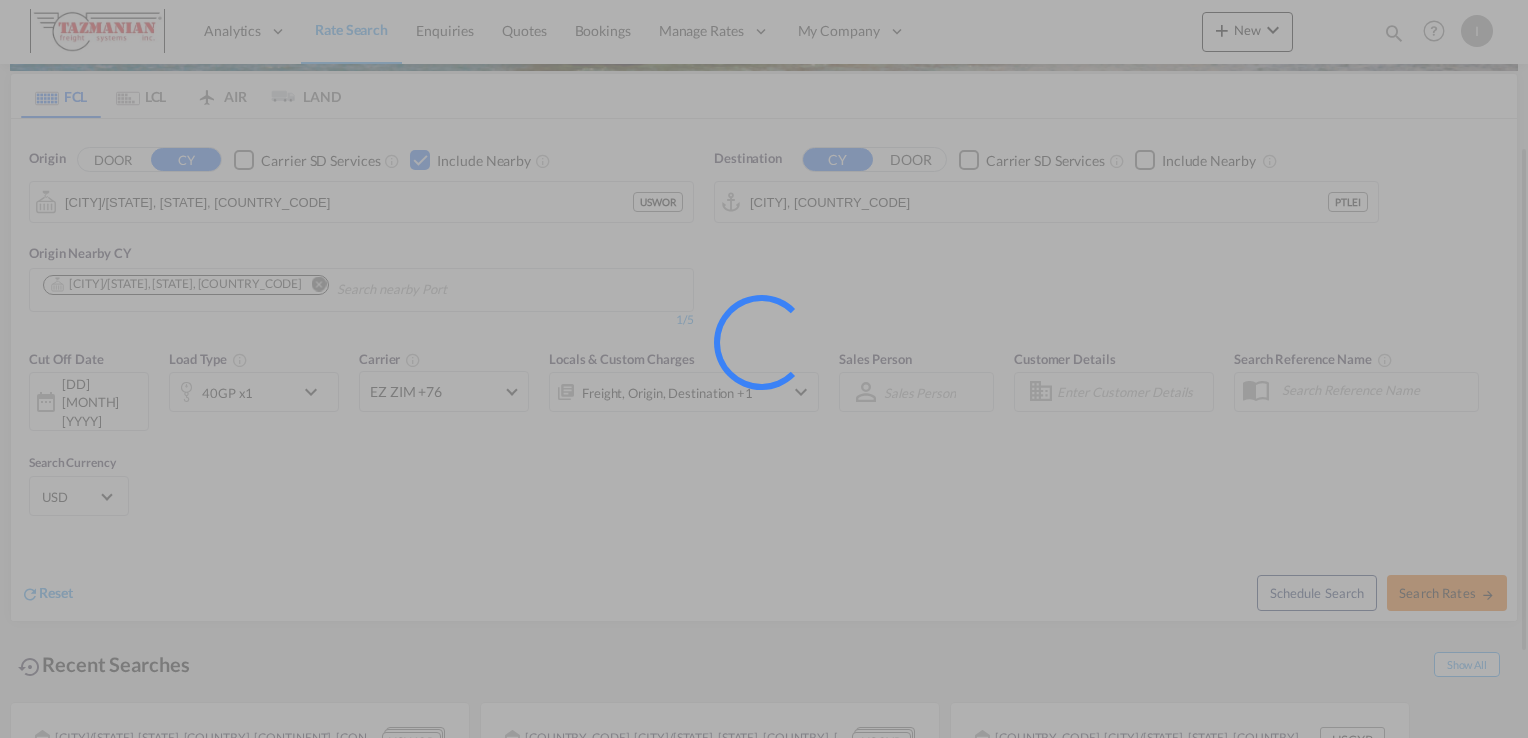 type on "USWOR to PTLEI / 26 Aug 2025" 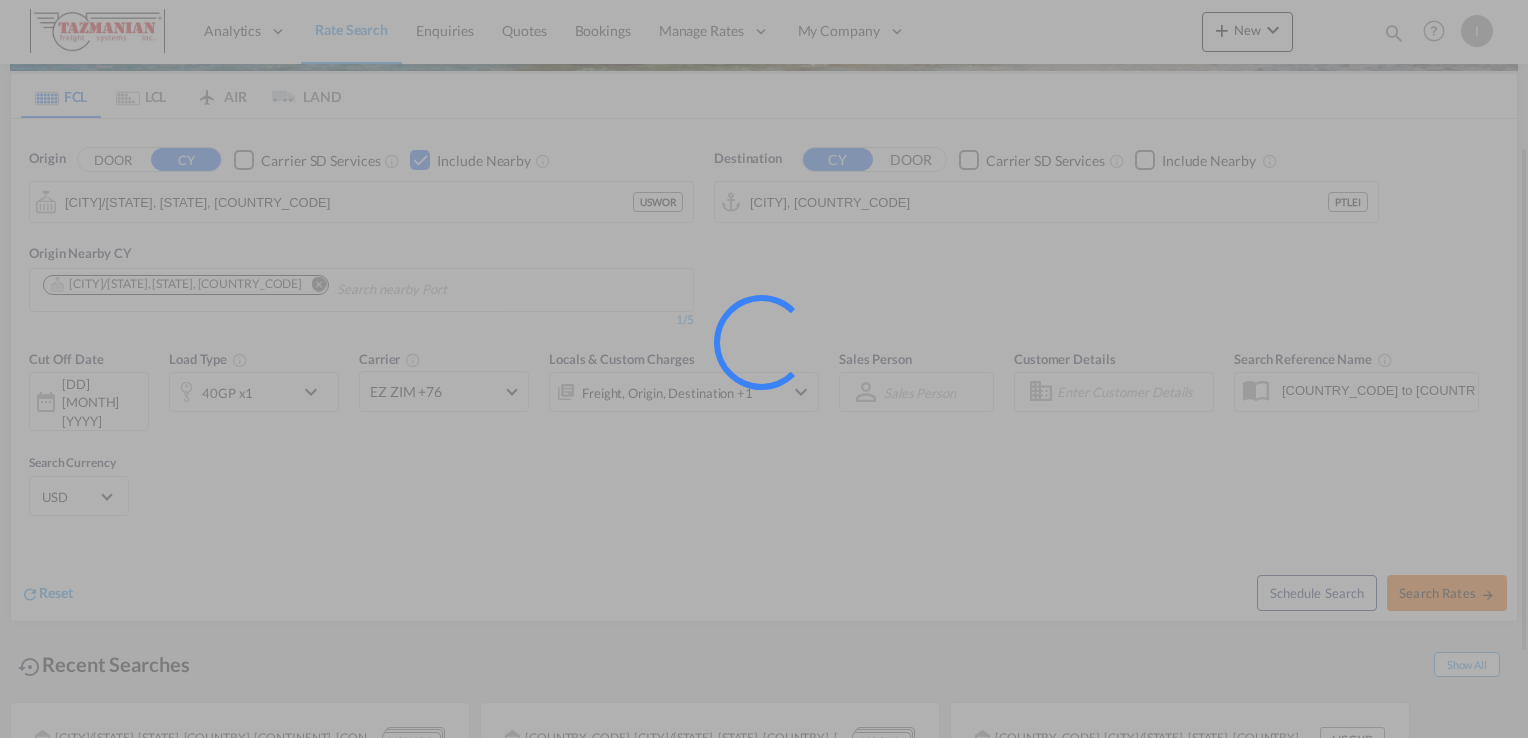 scroll, scrollTop: 0, scrollLeft: 0, axis: both 